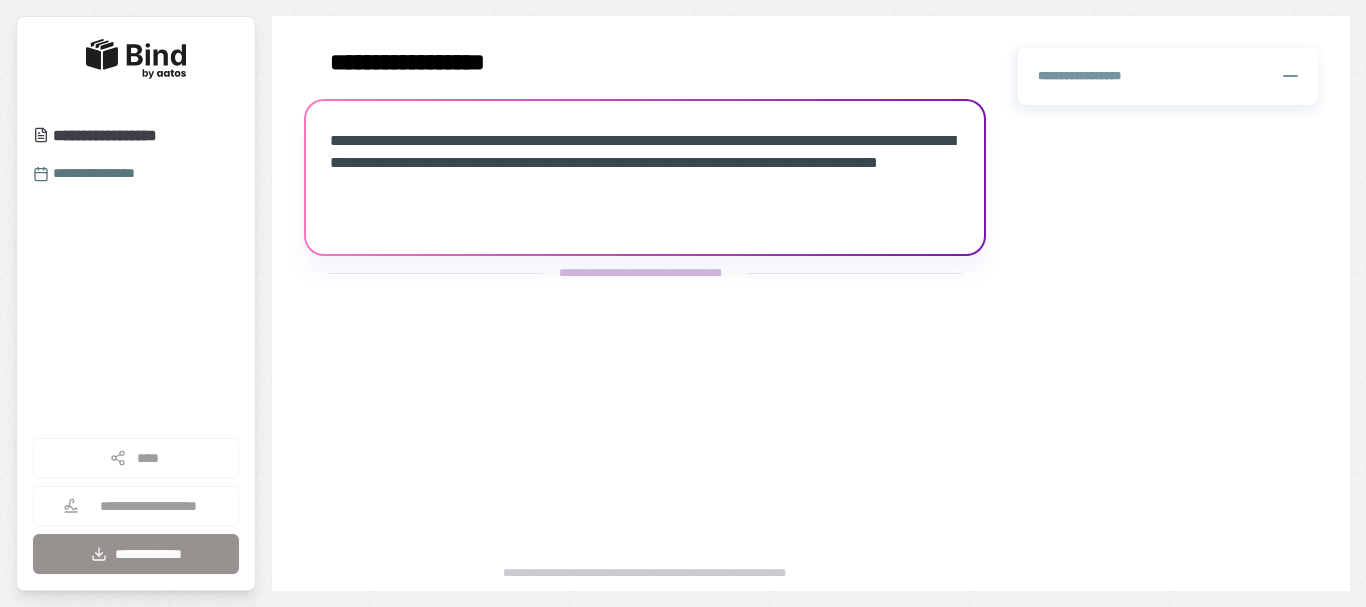 scroll, scrollTop: 0, scrollLeft: 0, axis: both 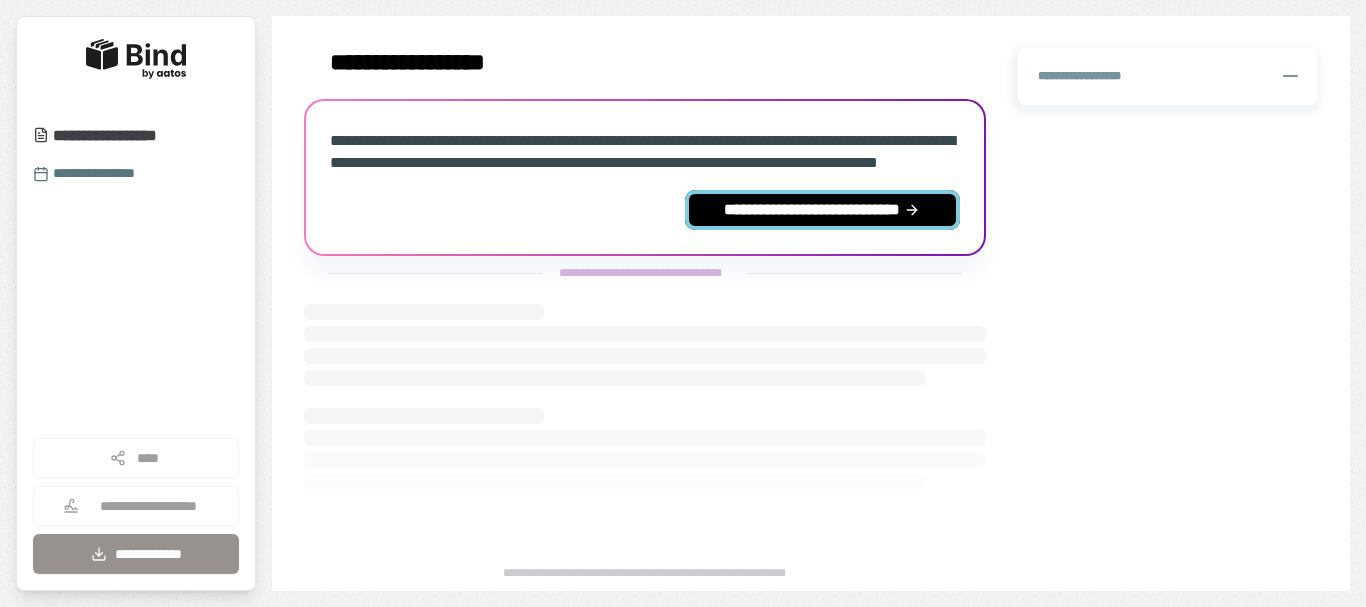click on "**********" at bounding box center [822, 210] 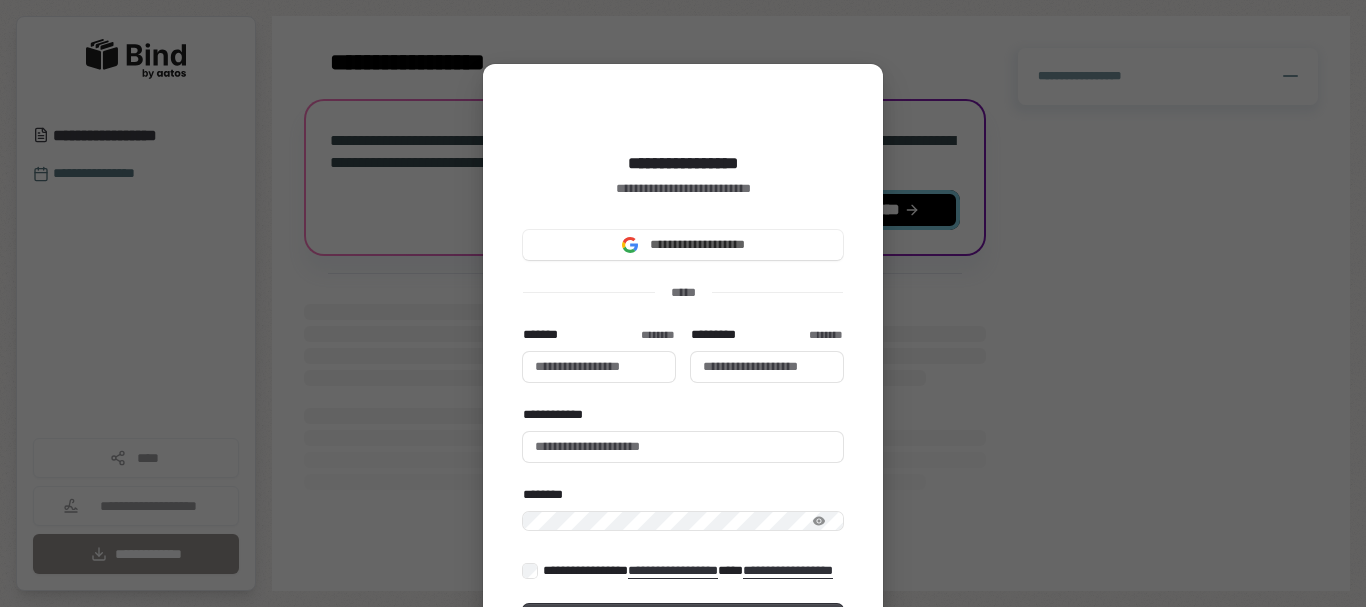 type 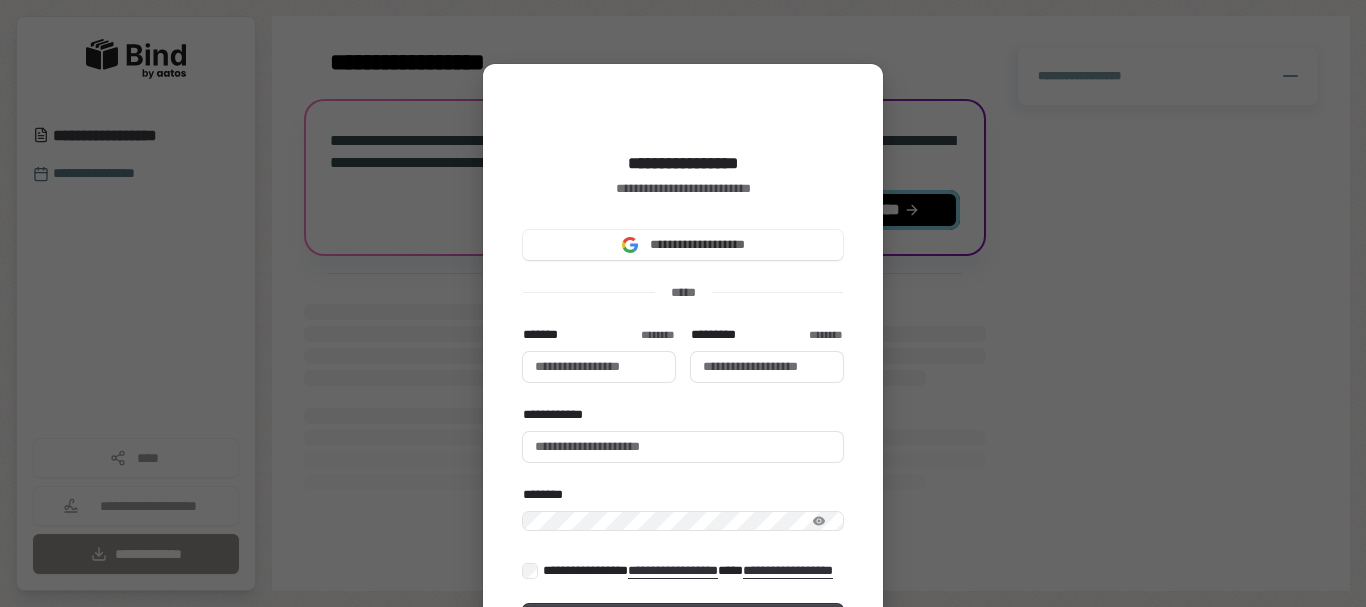 type 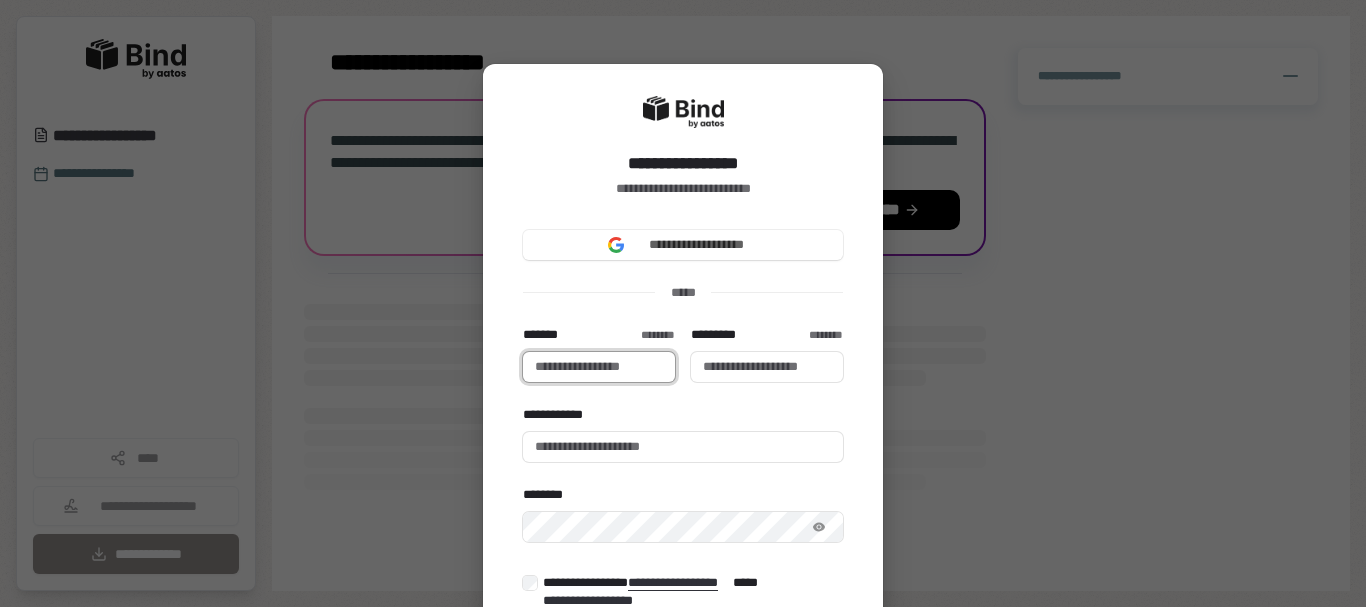 type 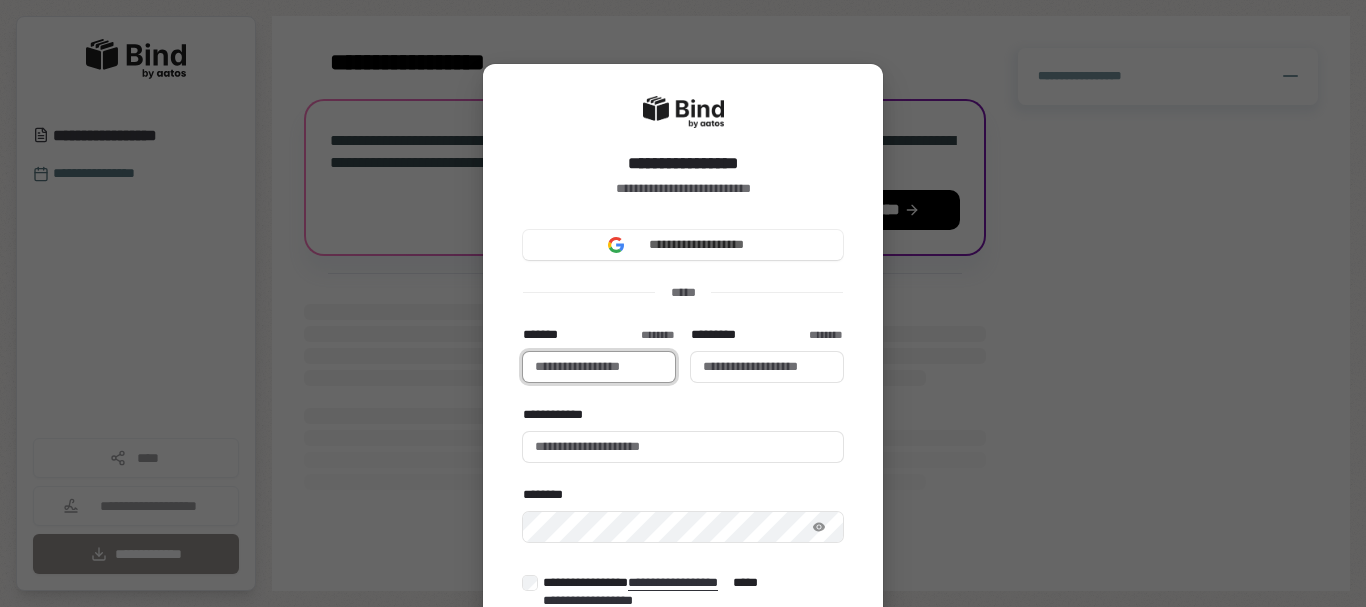 type on "******" 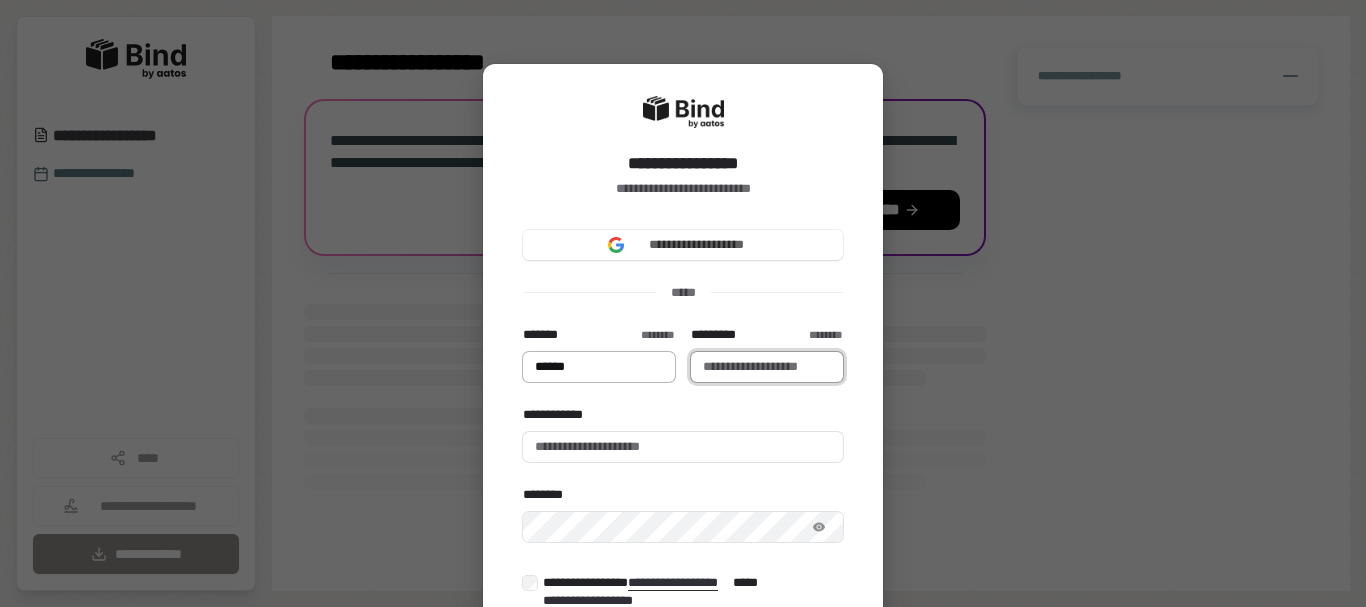 type on "********" 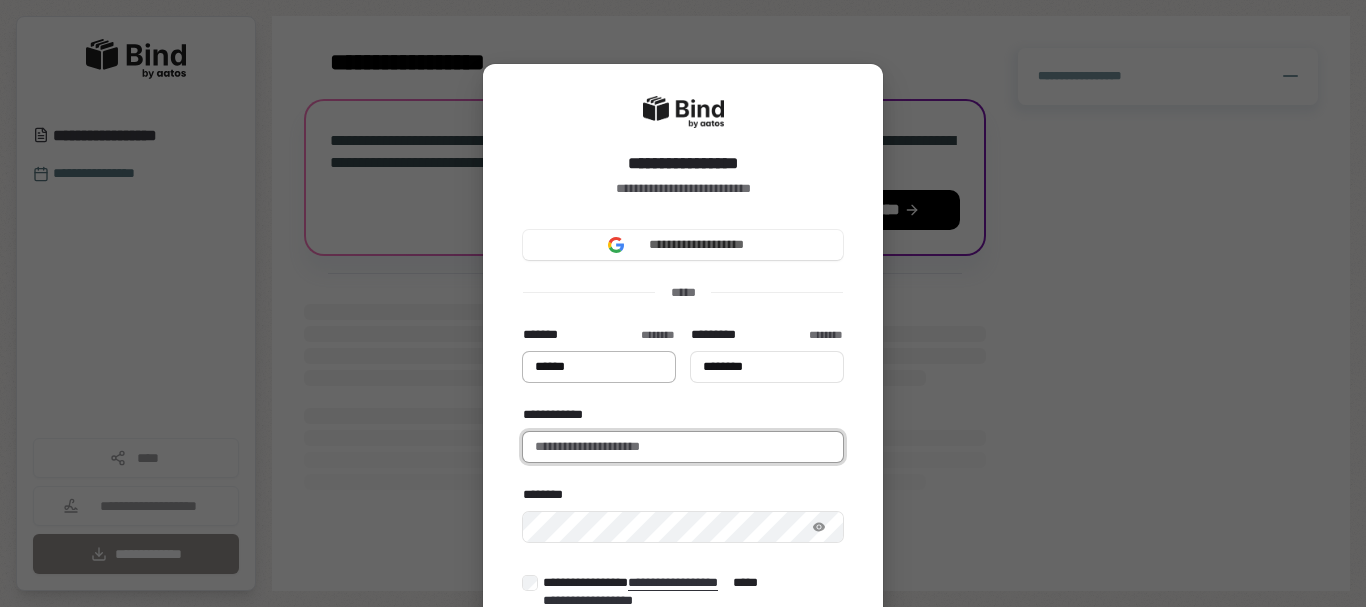 type on "**********" 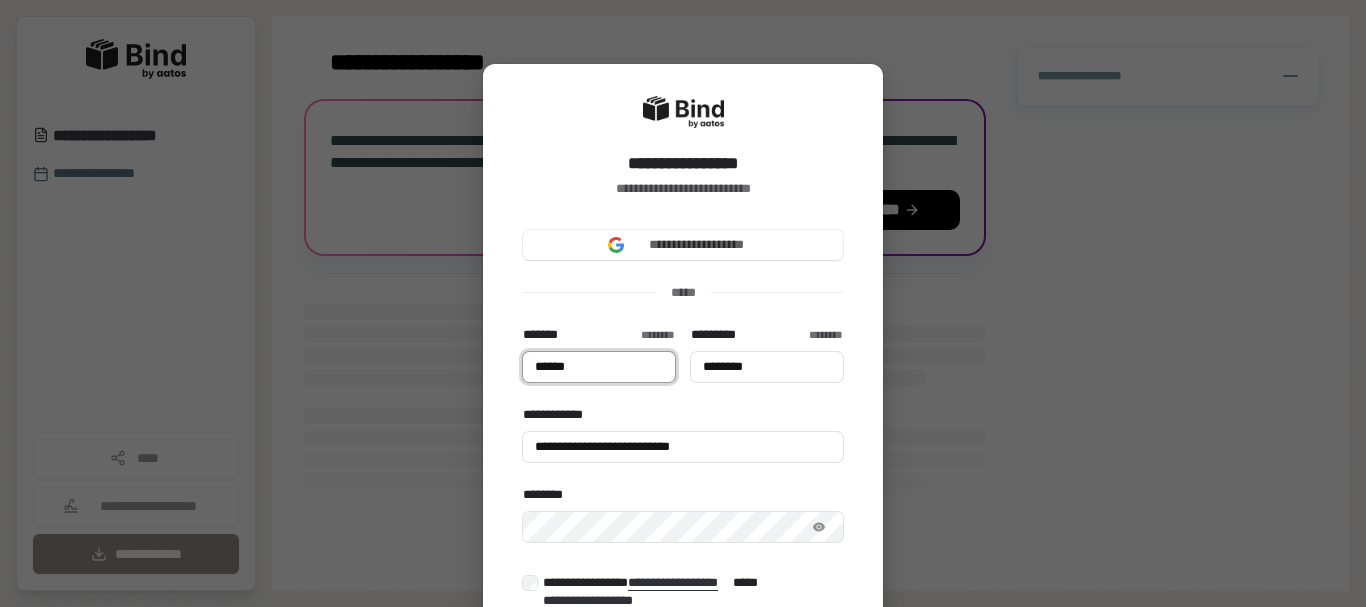 type on "******" 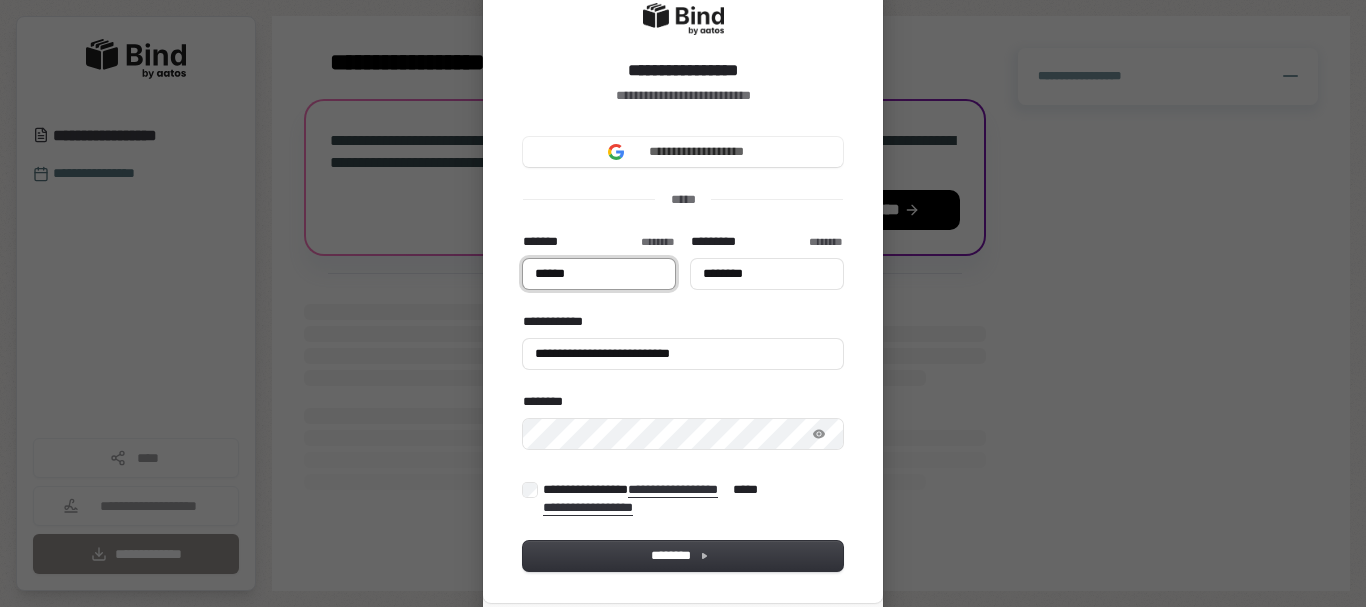 scroll, scrollTop: 142, scrollLeft: 0, axis: vertical 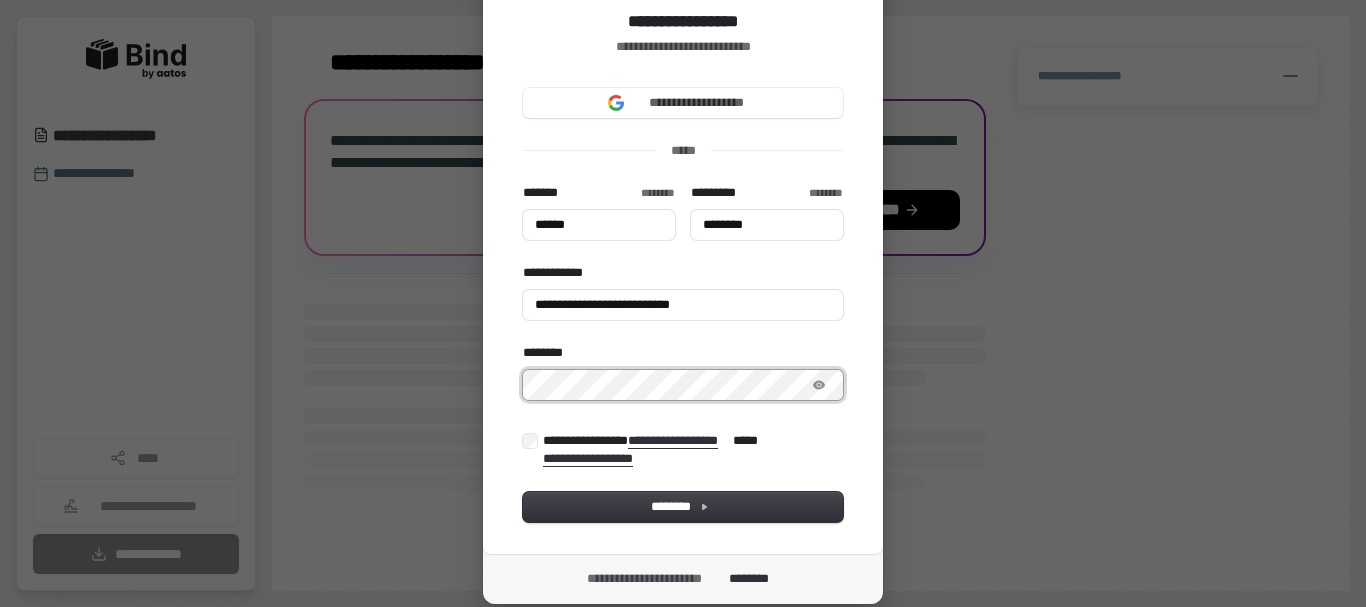 type on "******" 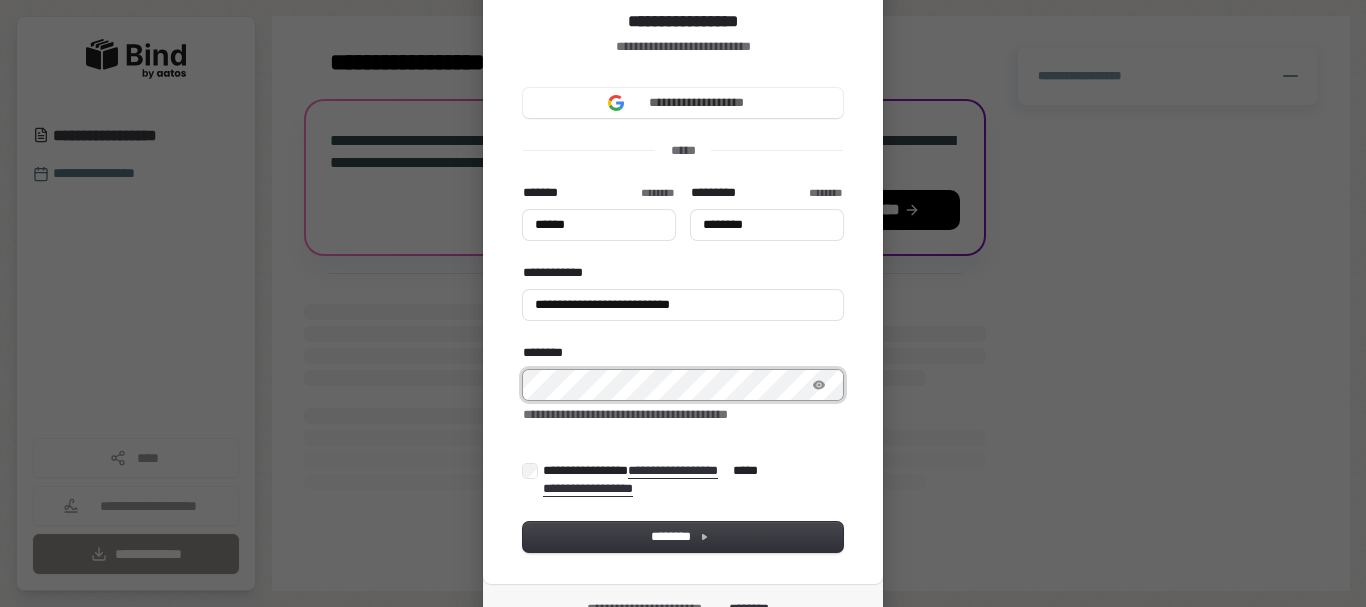 type on "******" 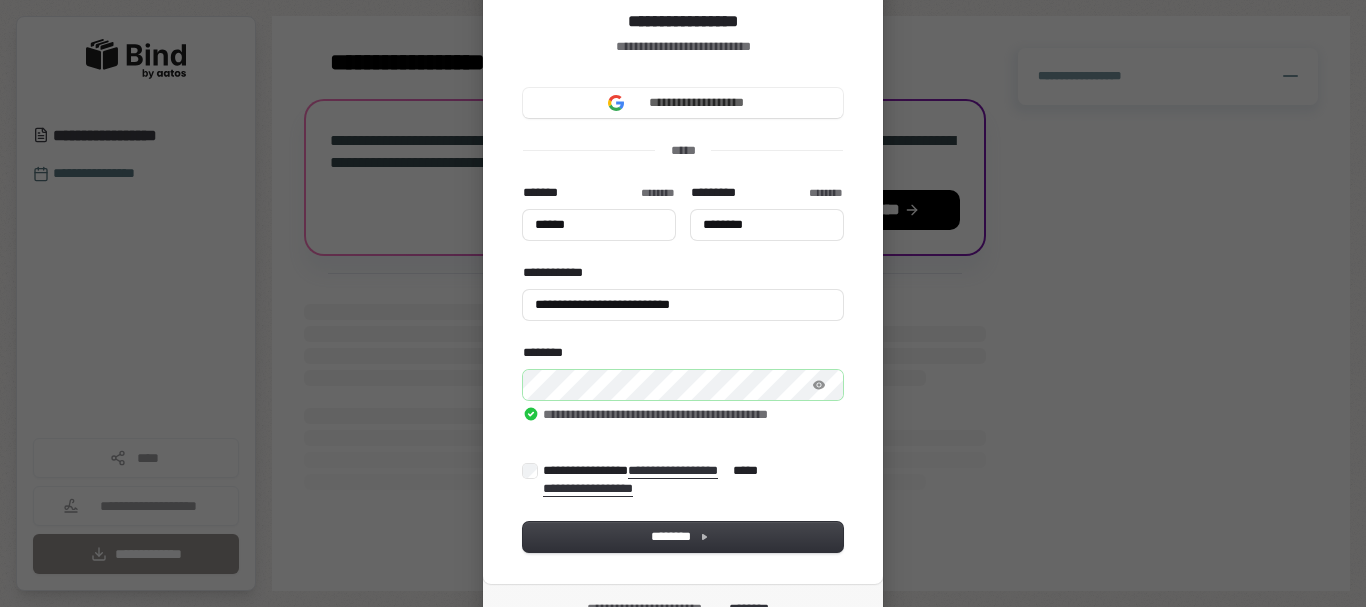 type on "******" 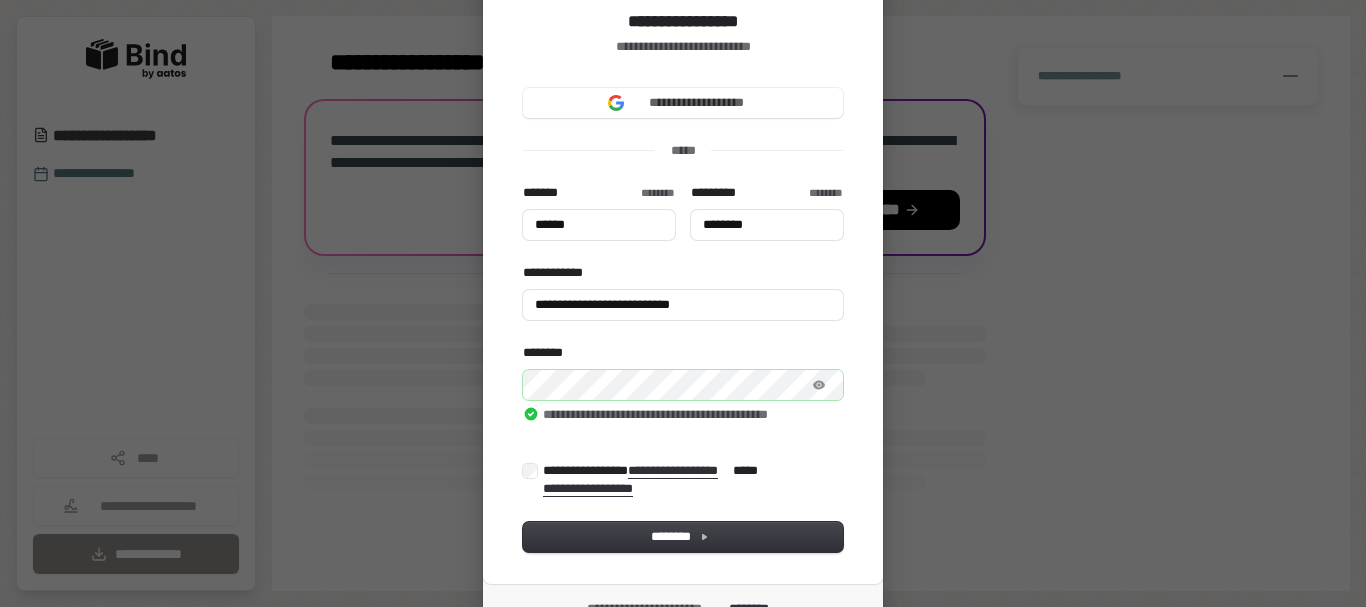 type on "******" 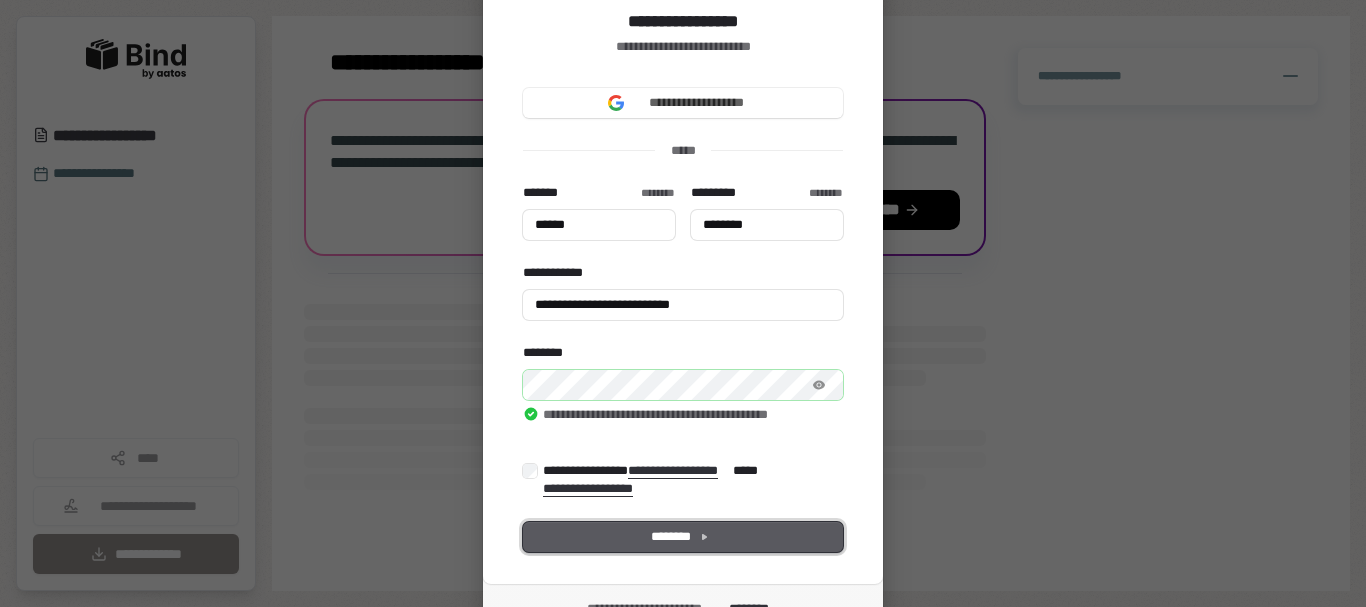 type on "******" 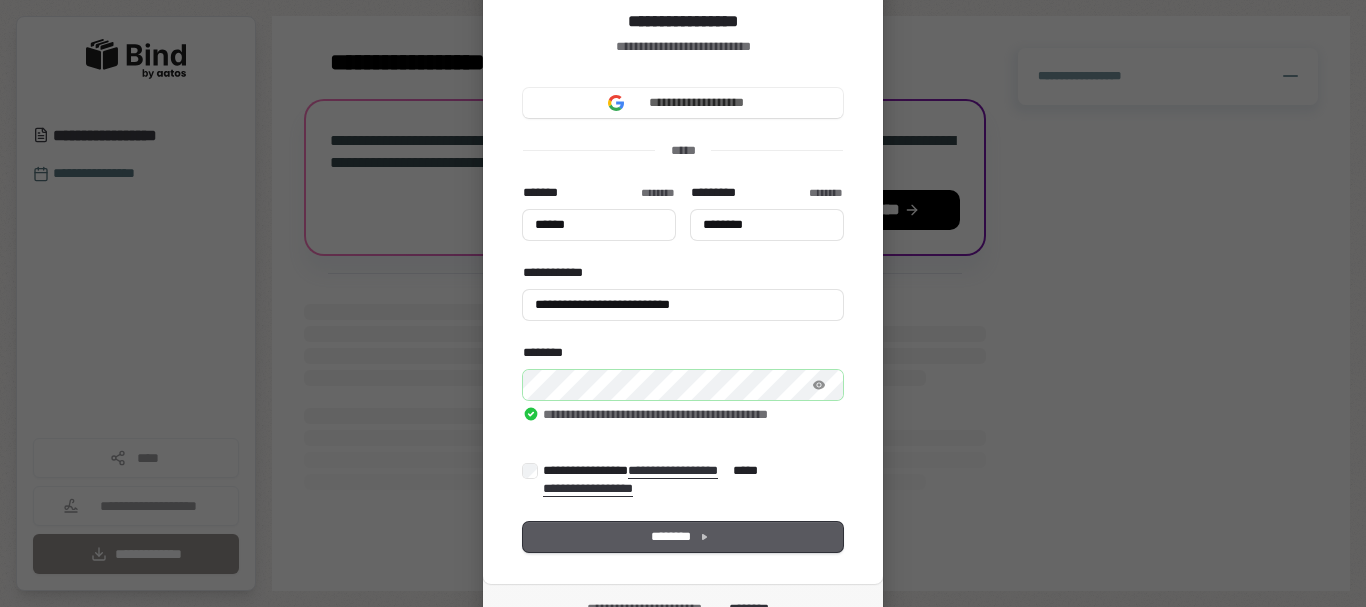 type on "******" 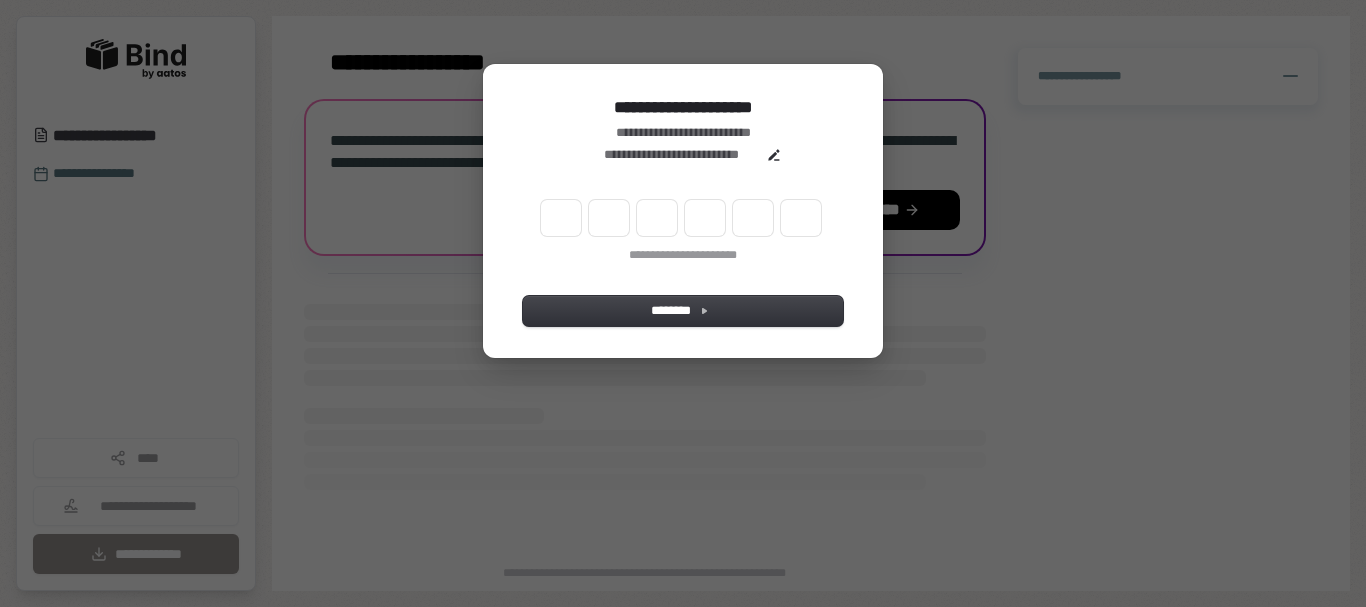scroll, scrollTop: 0, scrollLeft: 0, axis: both 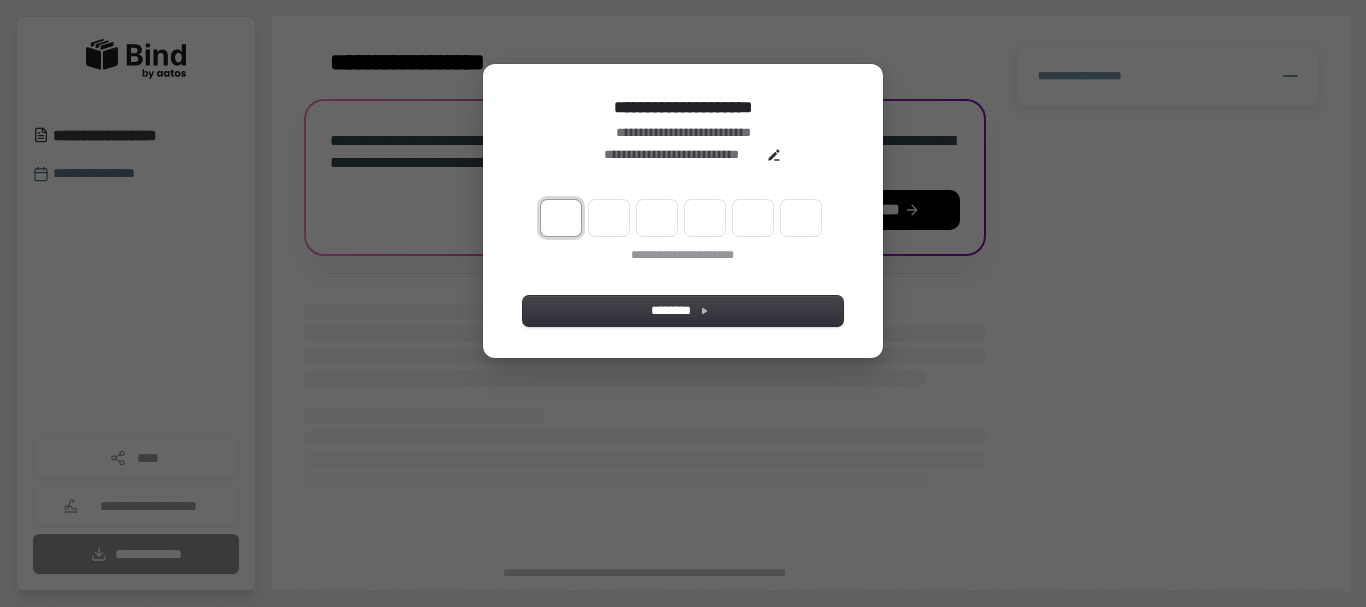 type on "*" 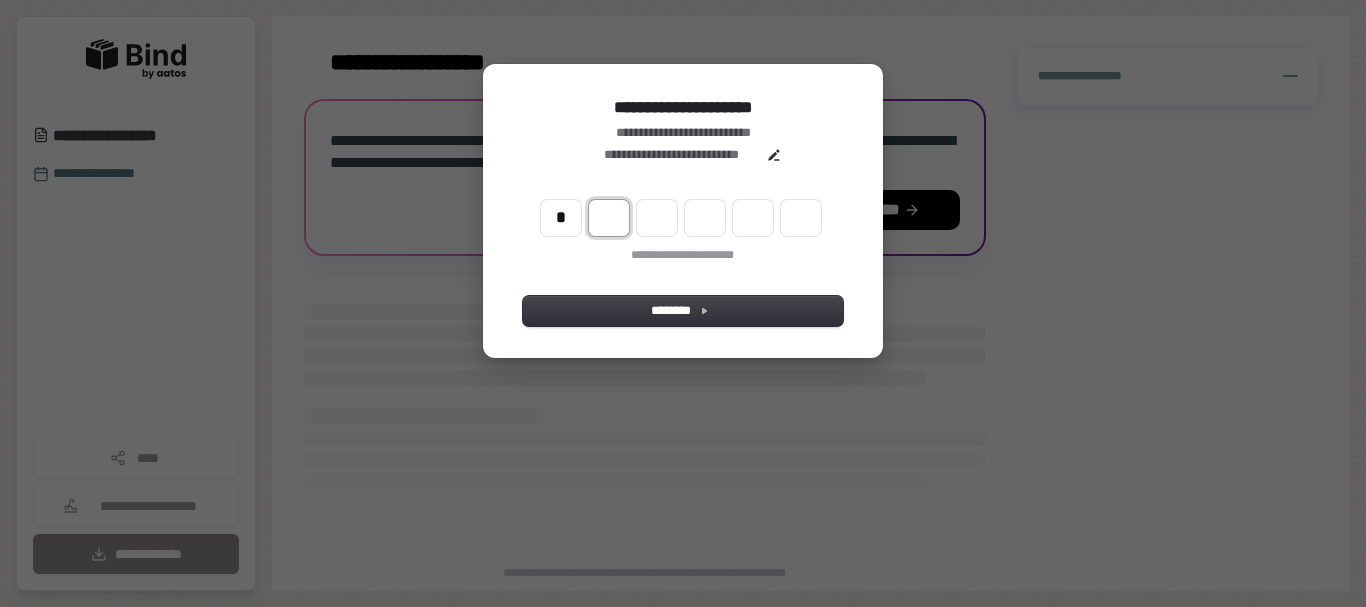 type on "*" 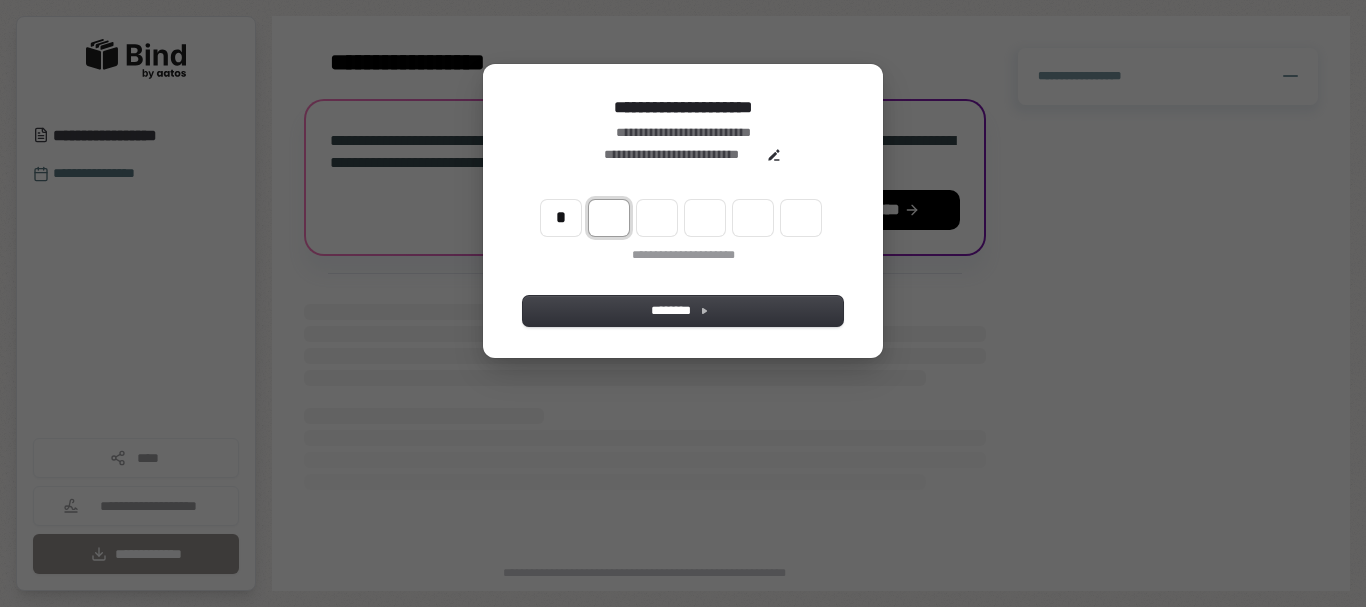 type on "*" 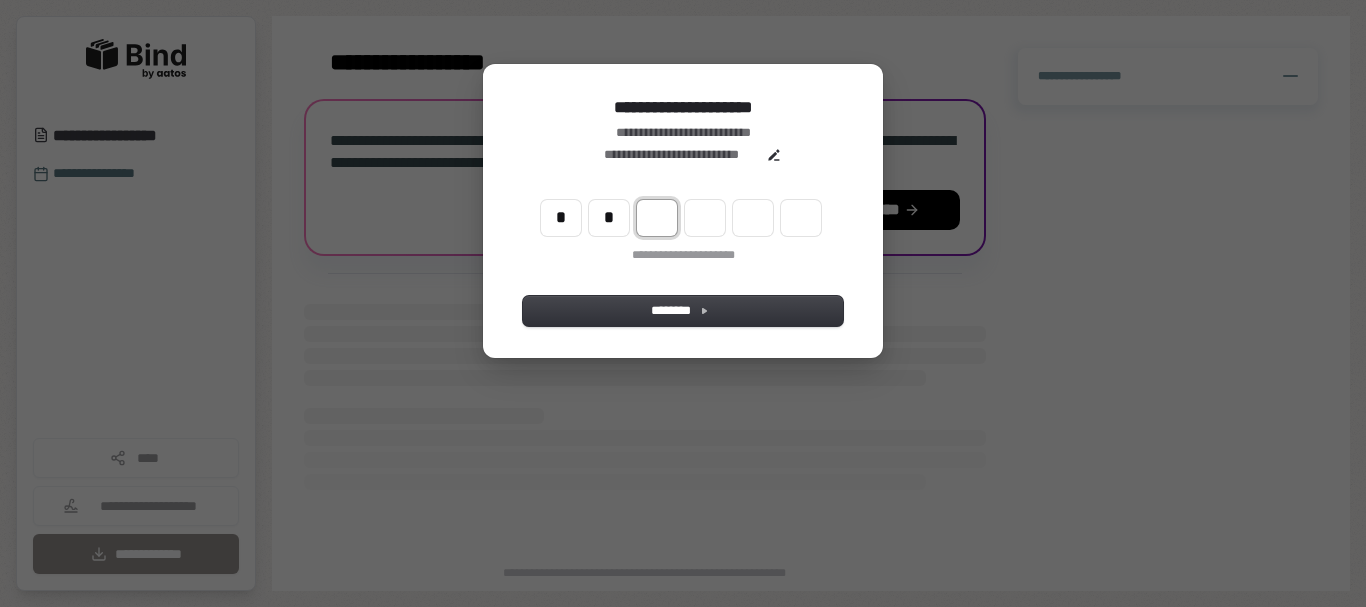 type on "**" 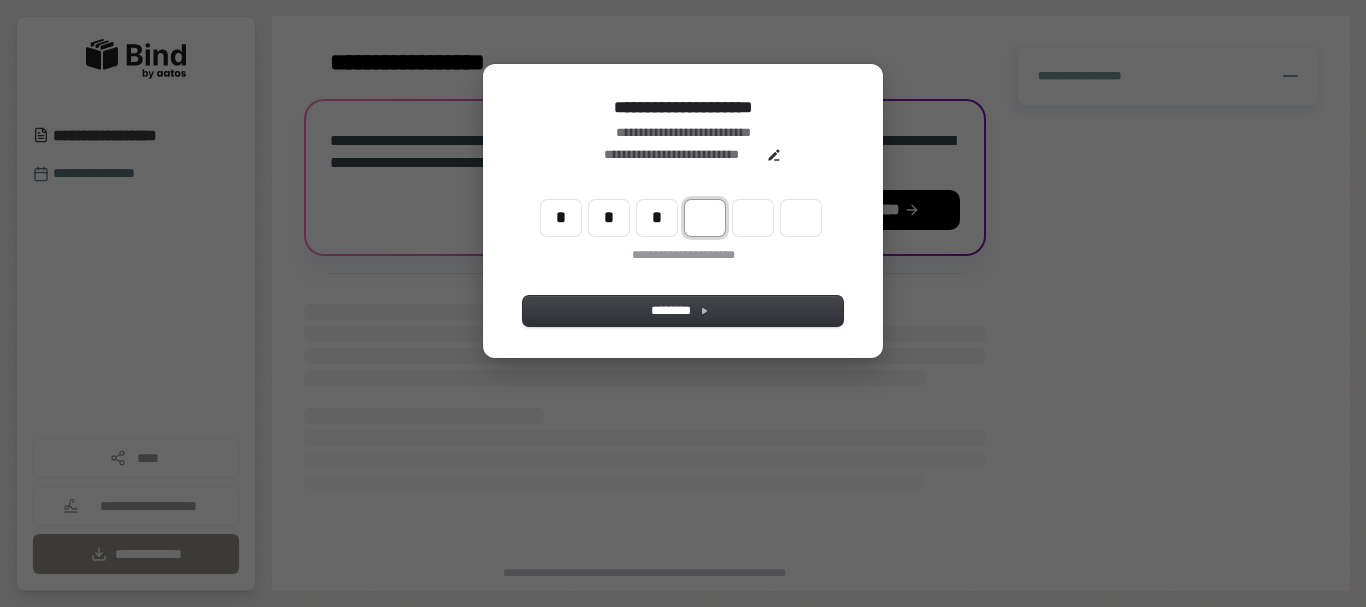 type on "***" 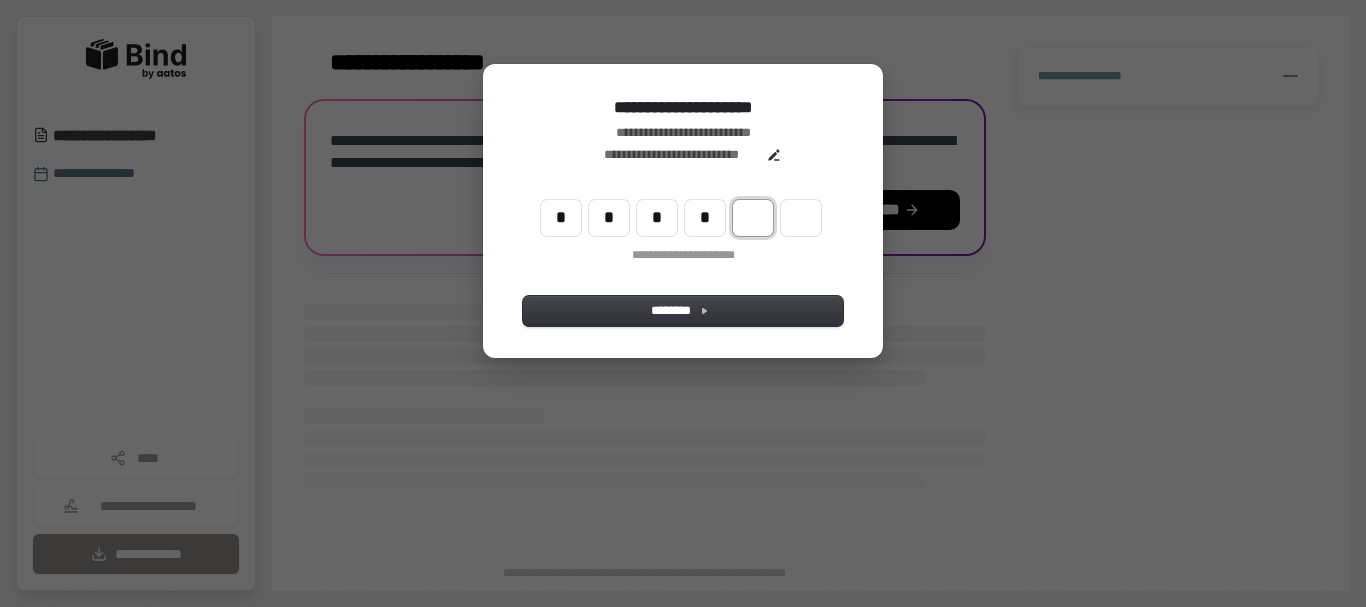 type on "****" 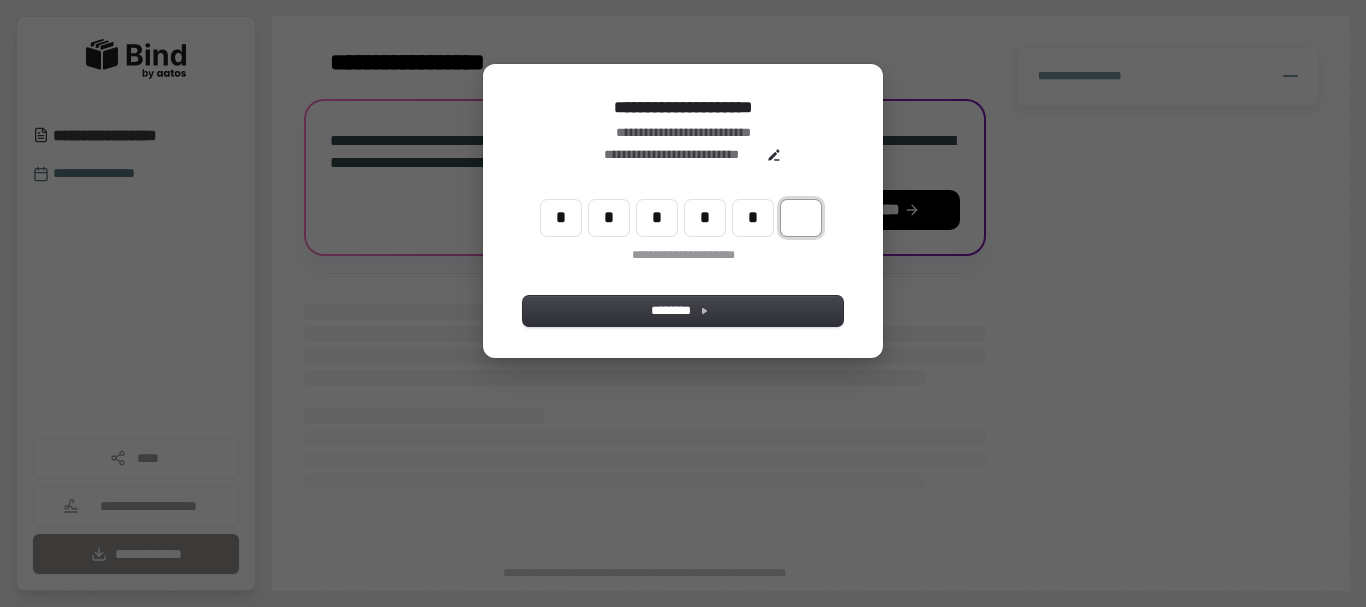 type on "******" 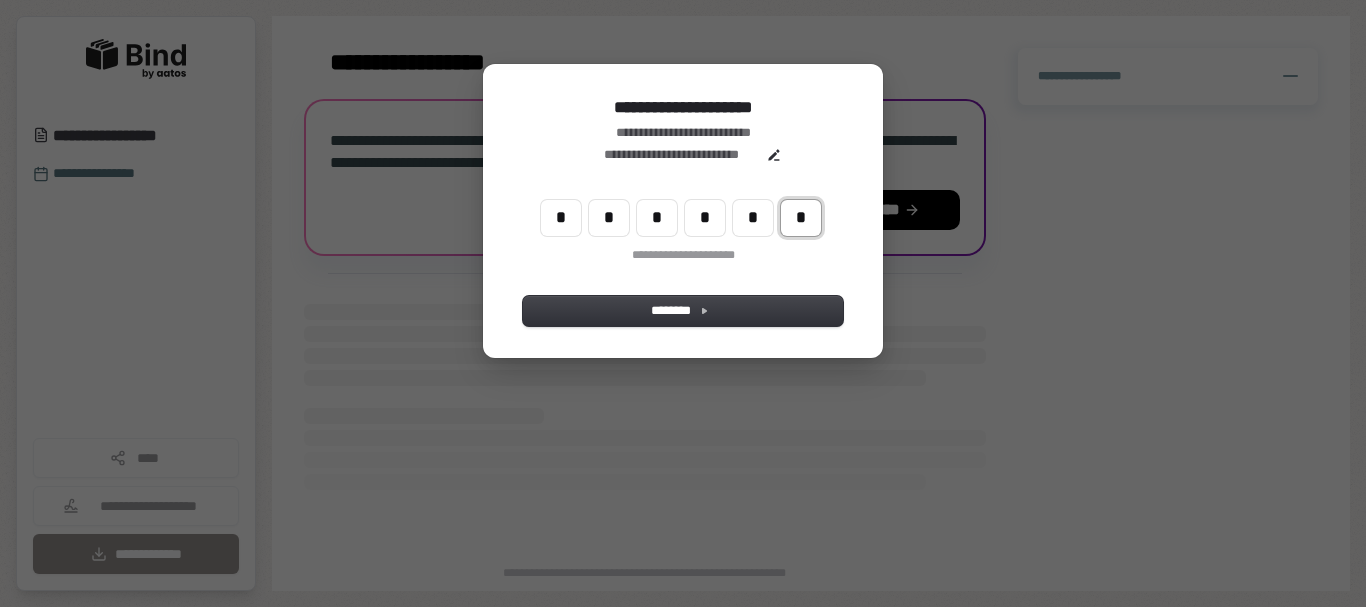 type on "*" 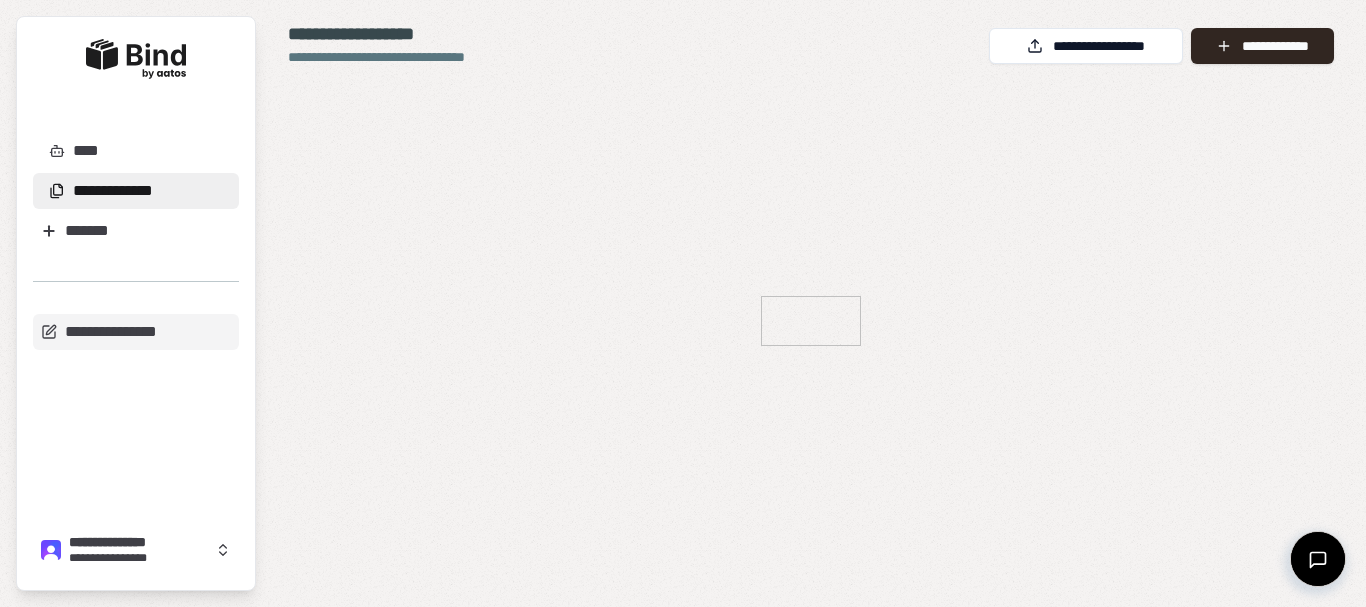 scroll, scrollTop: 0, scrollLeft: 0, axis: both 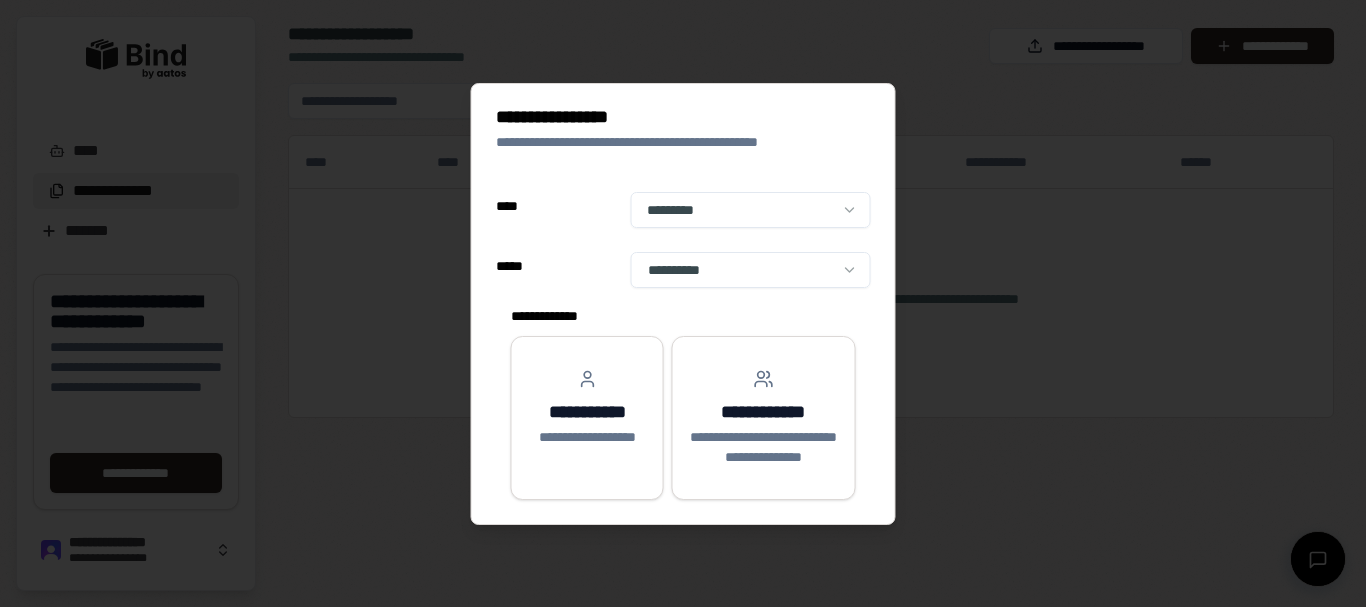 select on "**" 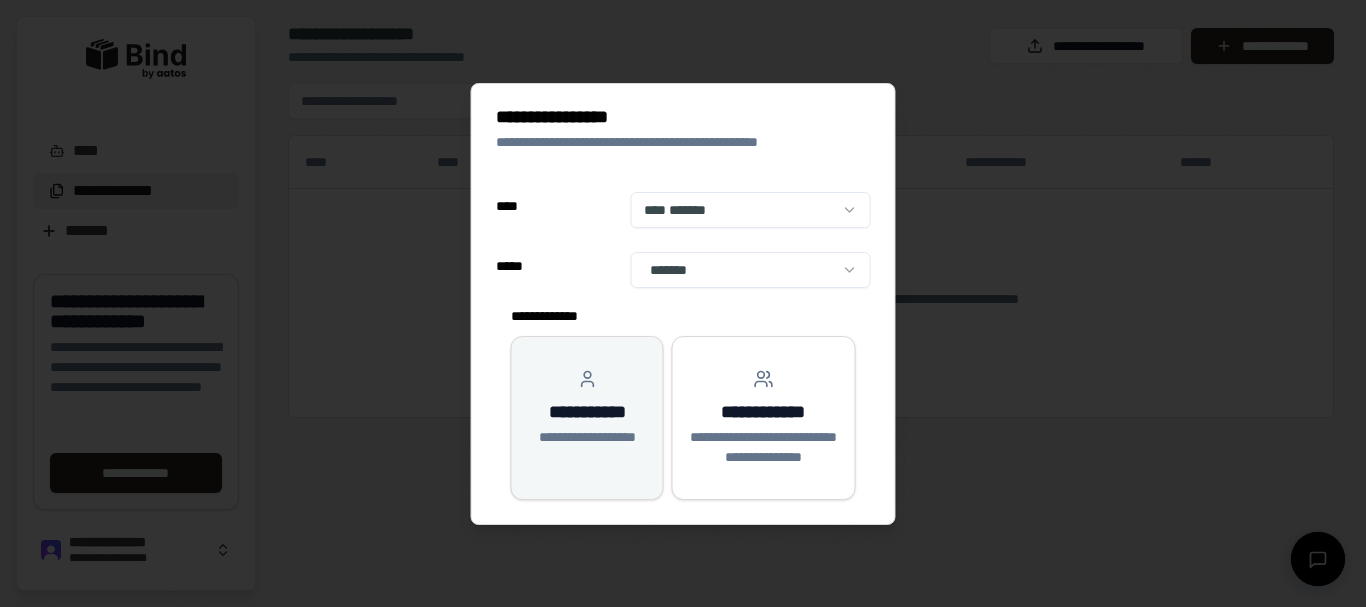 click on "**********" at bounding box center [587, 418] 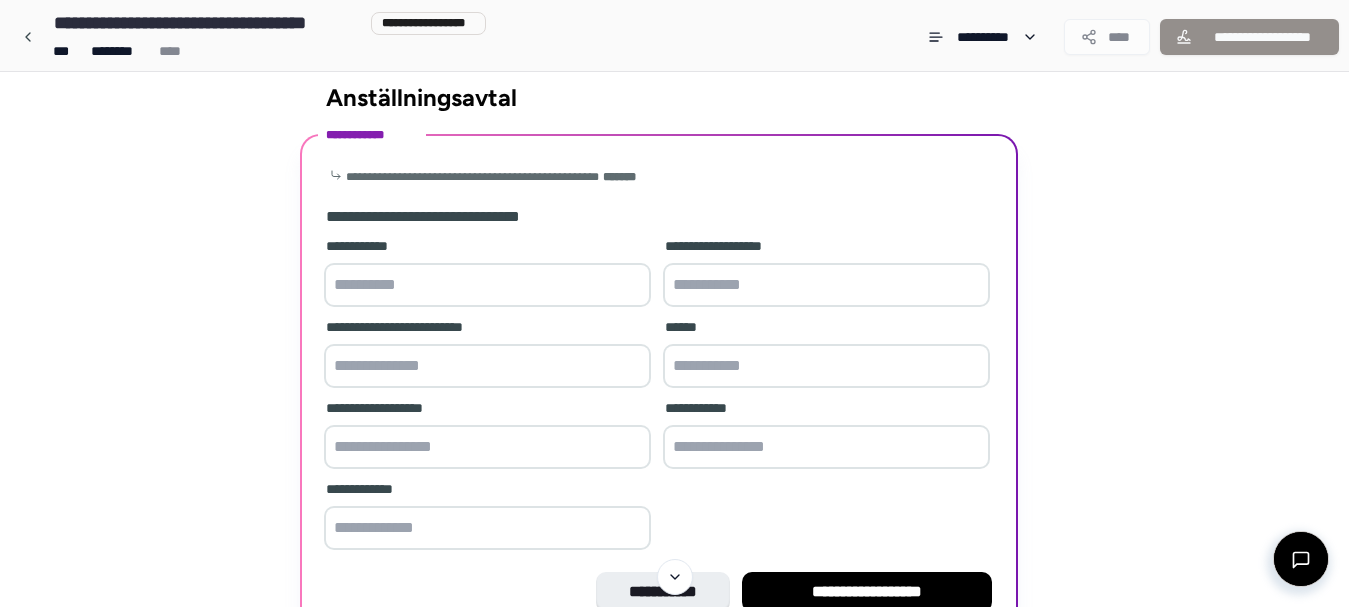 scroll, scrollTop: 19, scrollLeft: 0, axis: vertical 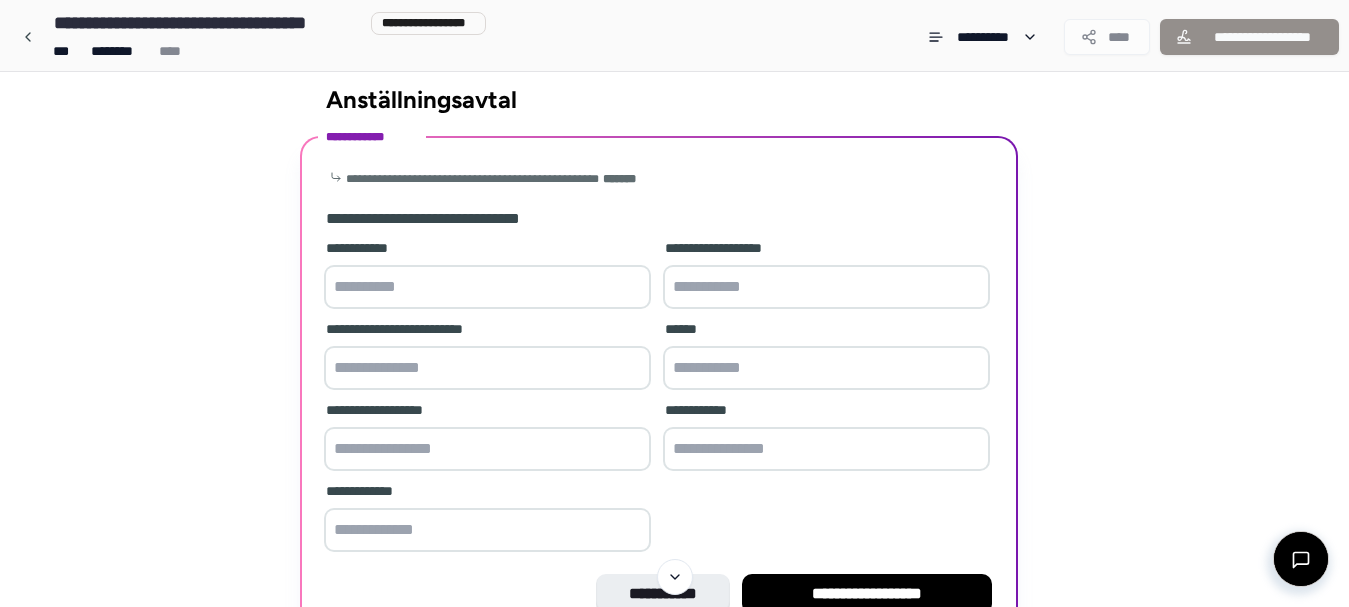 click at bounding box center [487, 287] 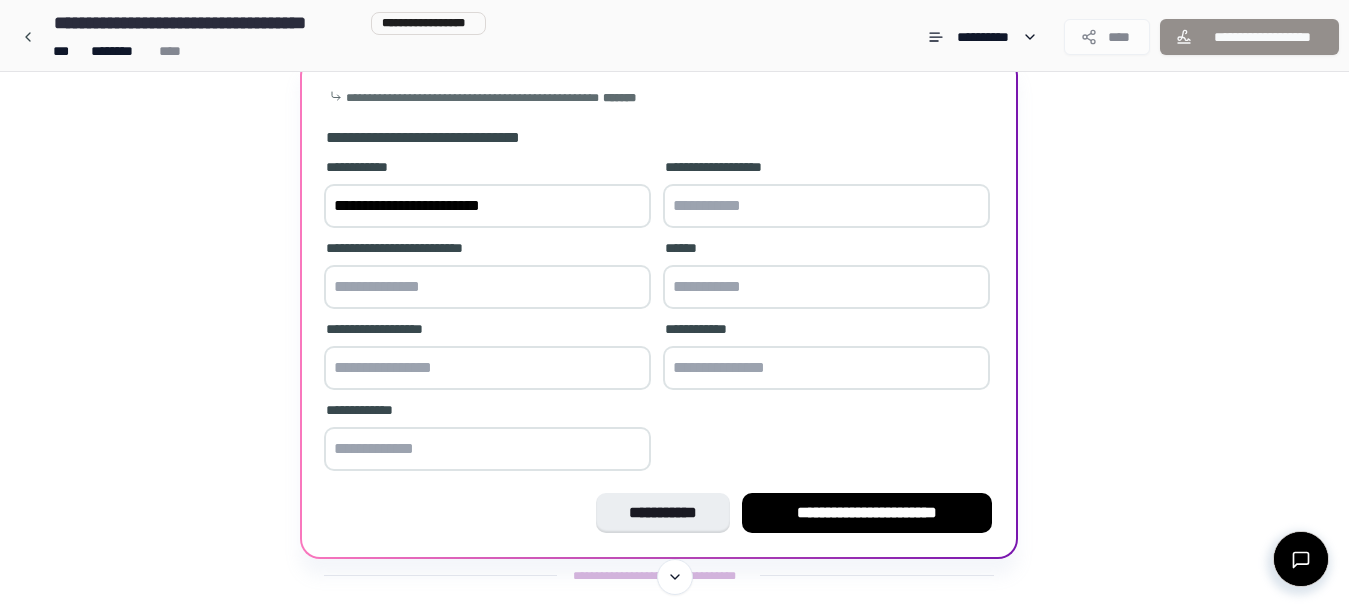 scroll, scrollTop: 129, scrollLeft: 0, axis: vertical 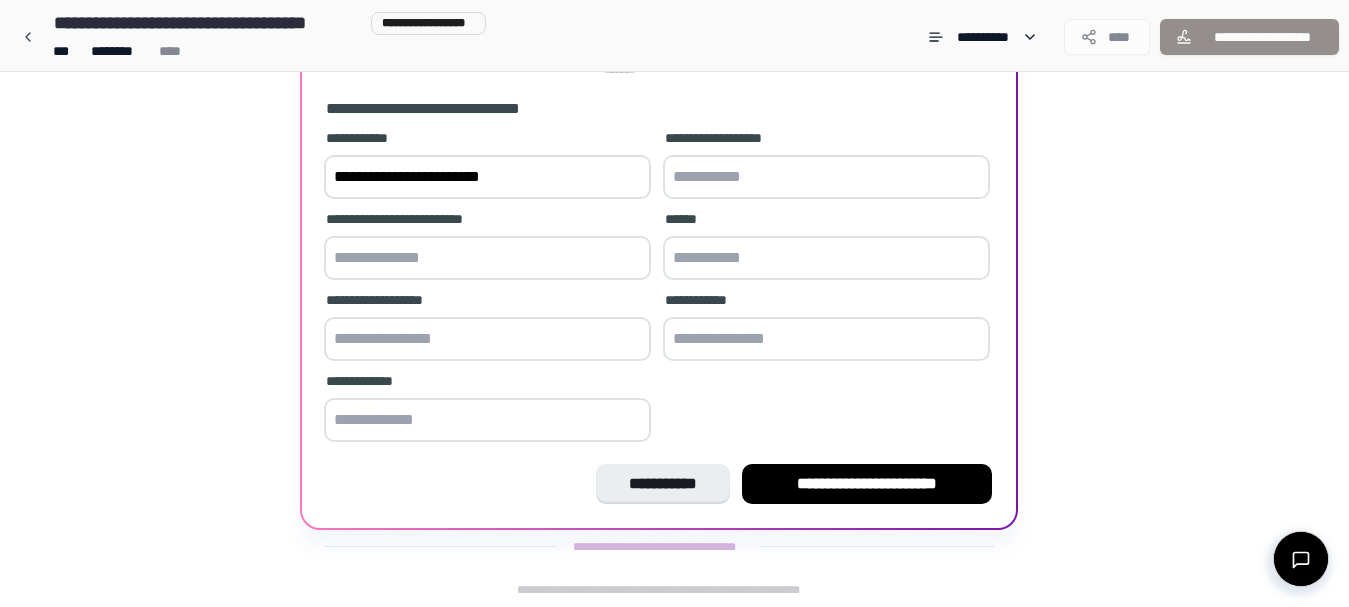 type on "**********" 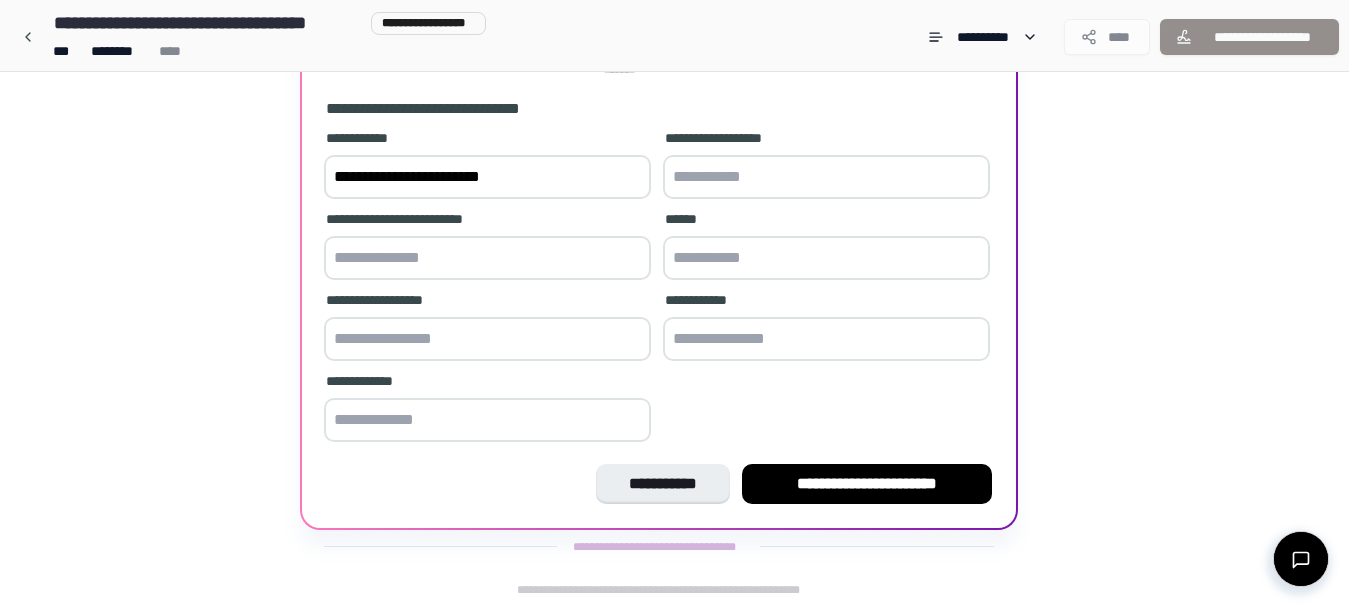 click at bounding box center [487, 258] 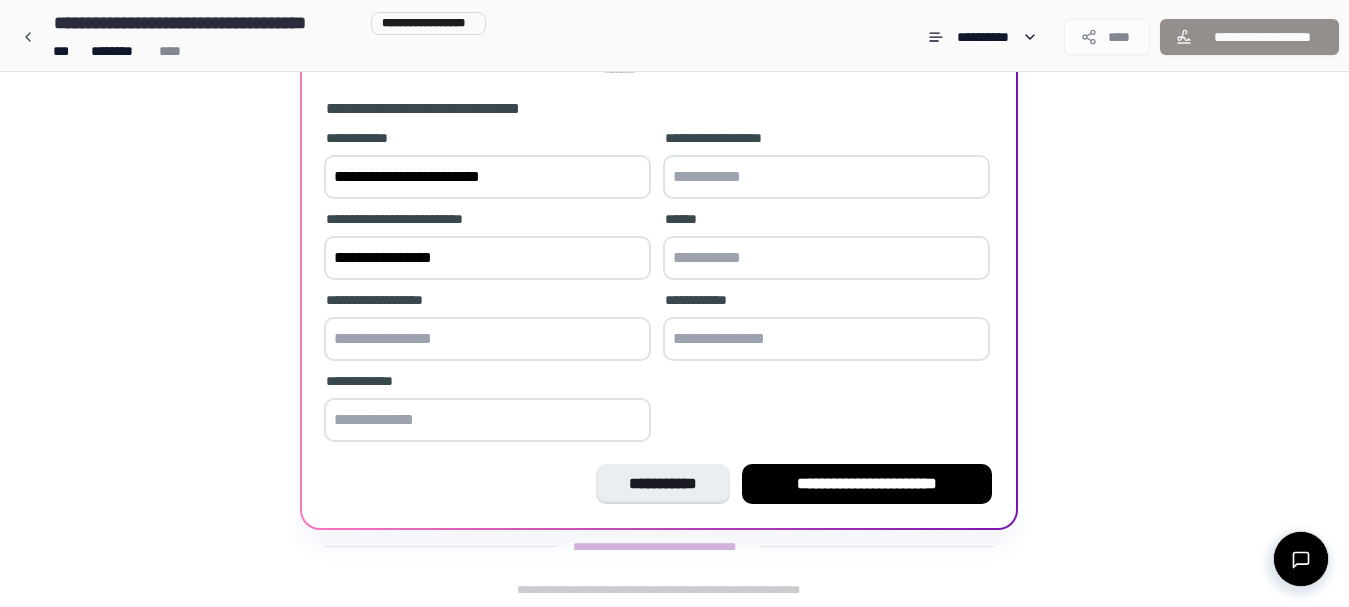 type on "**********" 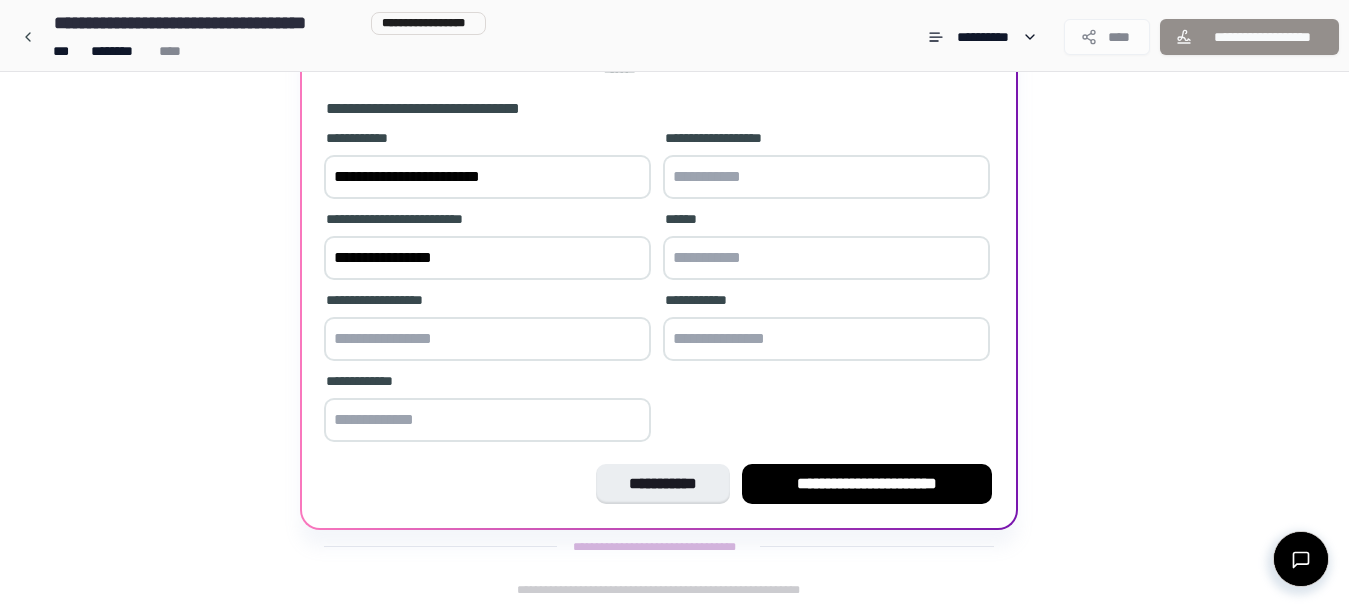 click on "**********" at bounding box center (487, 258) 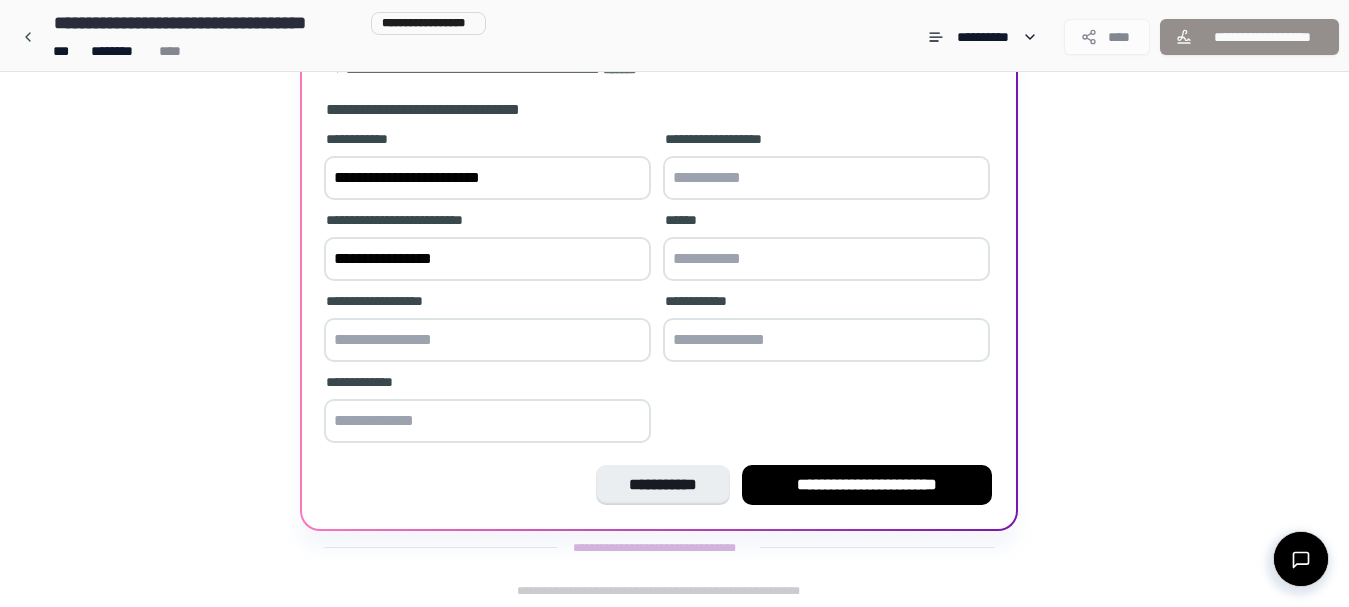 scroll, scrollTop: 130, scrollLeft: 0, axis: vertical 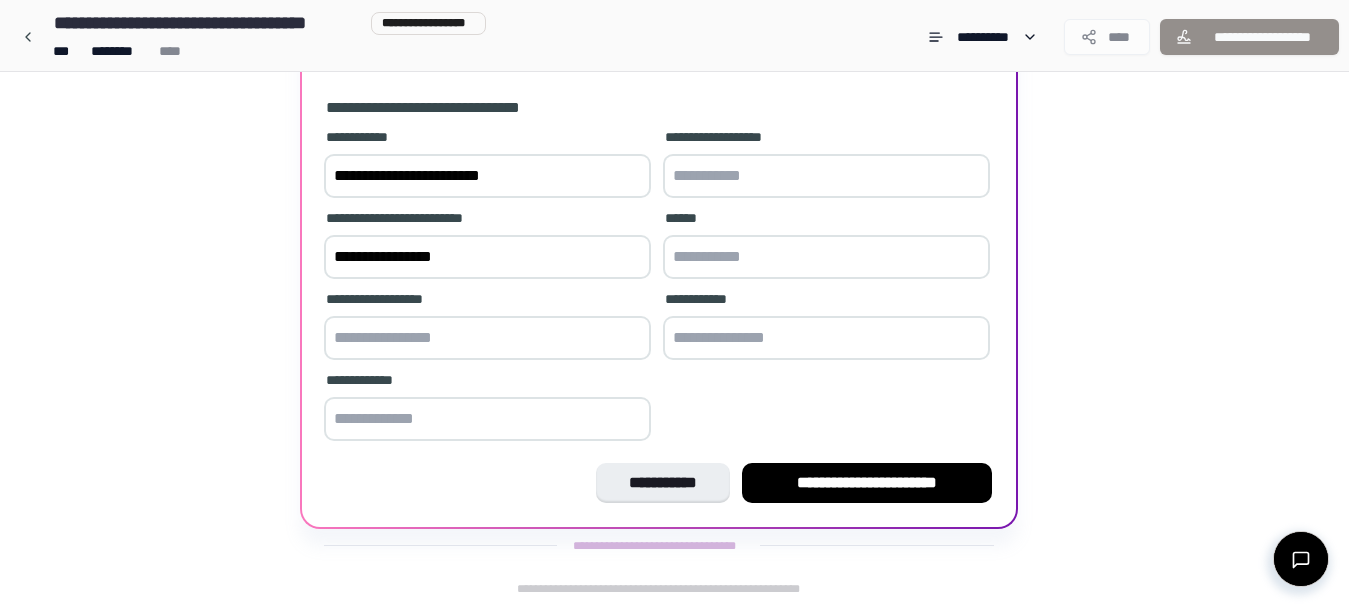 click at bounding box center [487, 338] 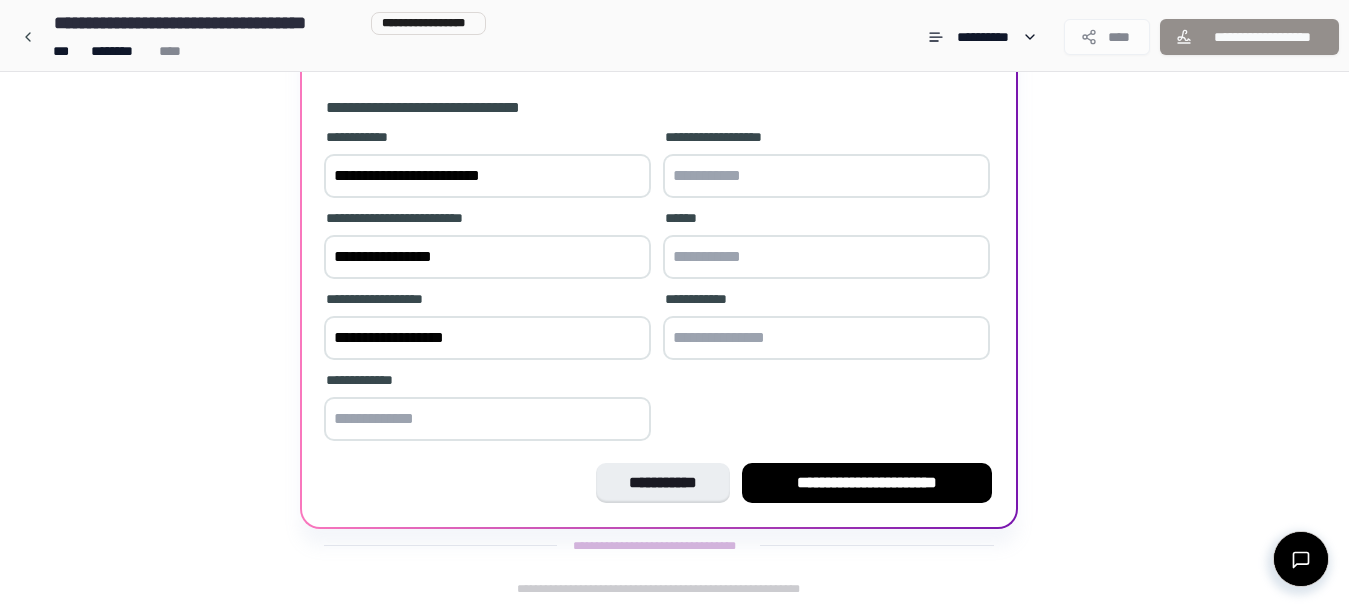 type on "**********" 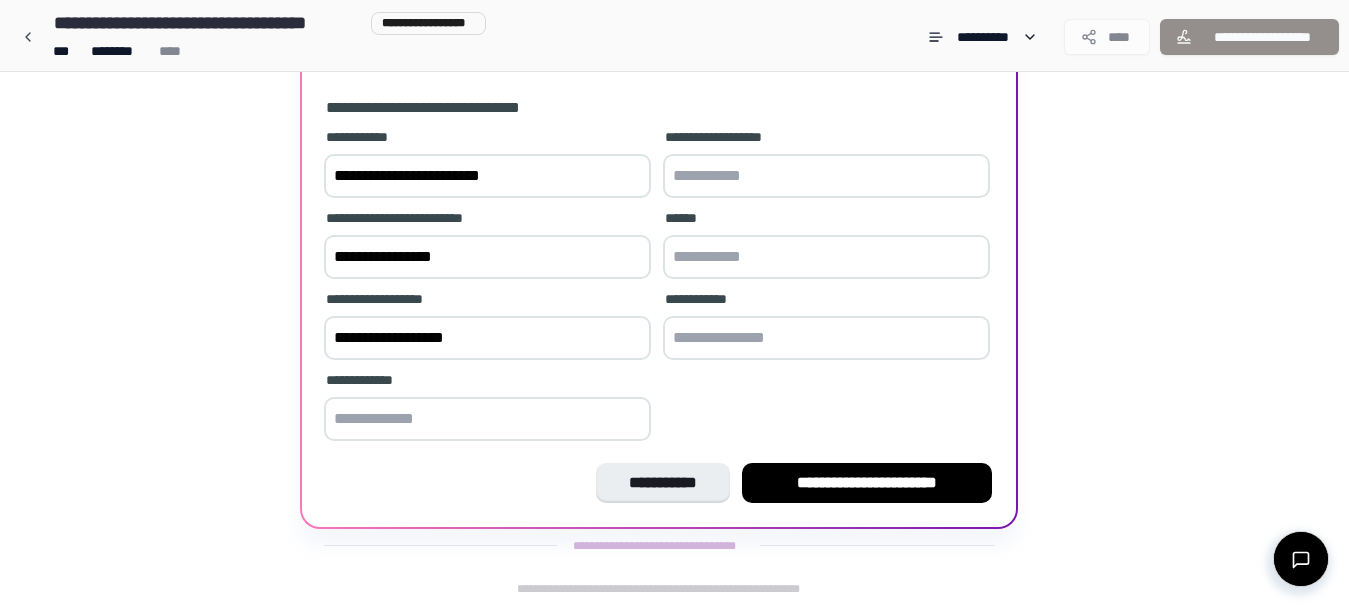 click at bounding box center (487, 419) 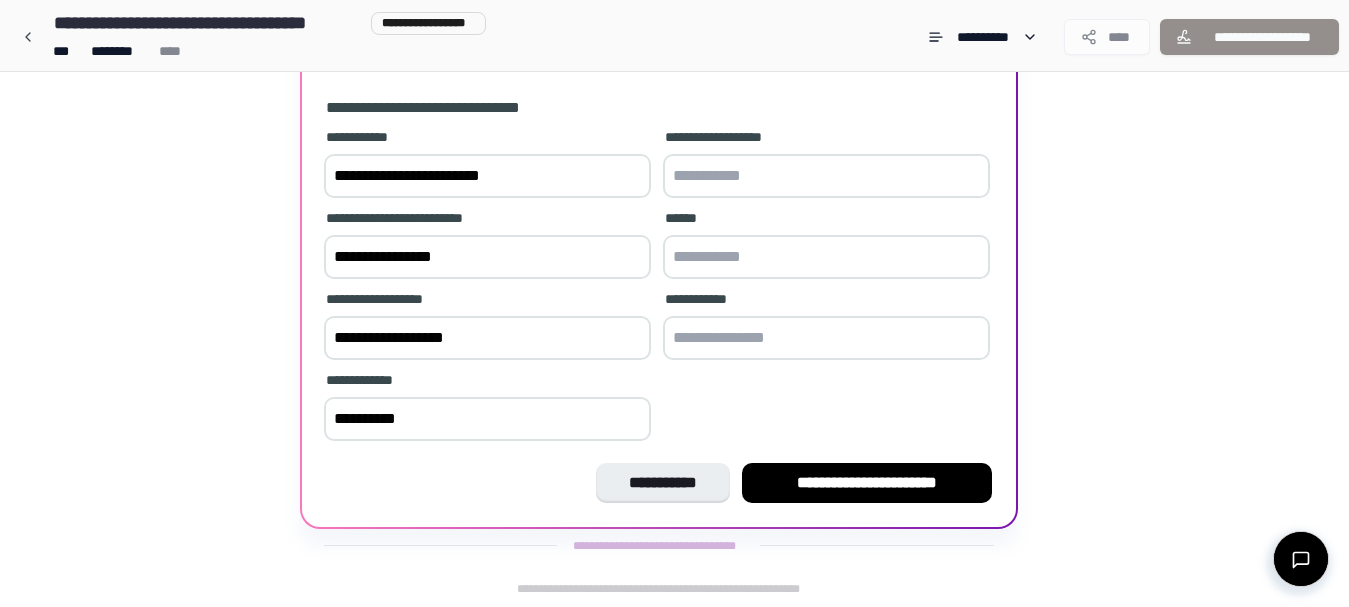 type on "**********" 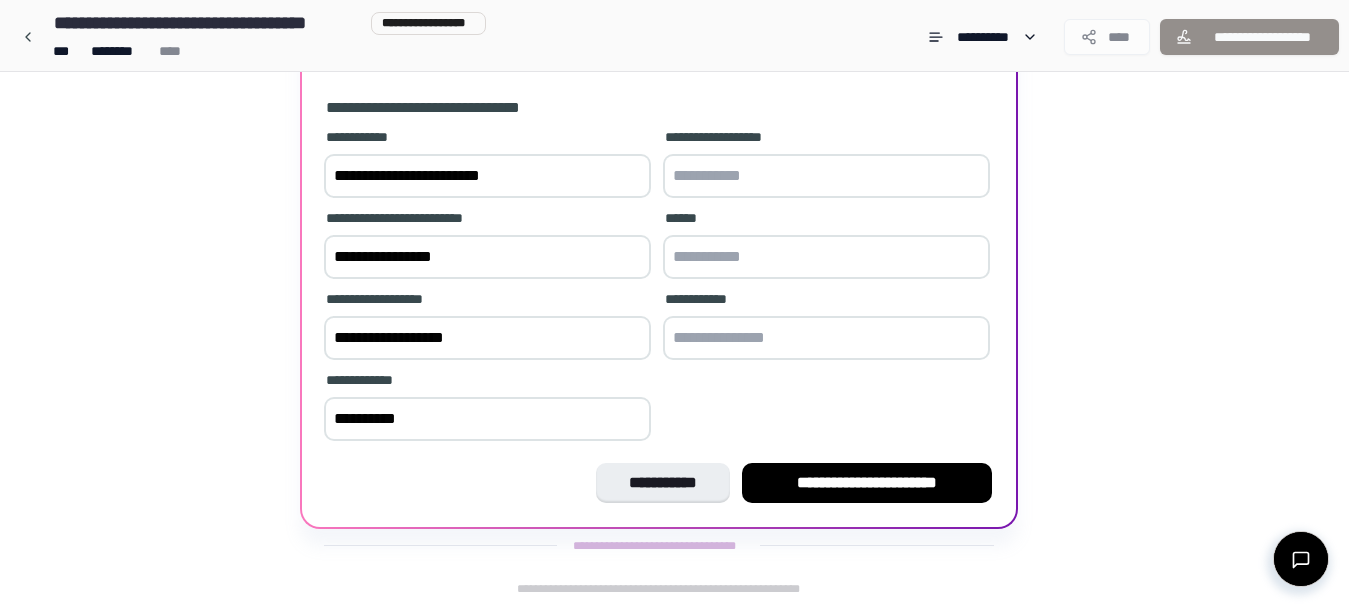 click at bounding box center [826, 257] 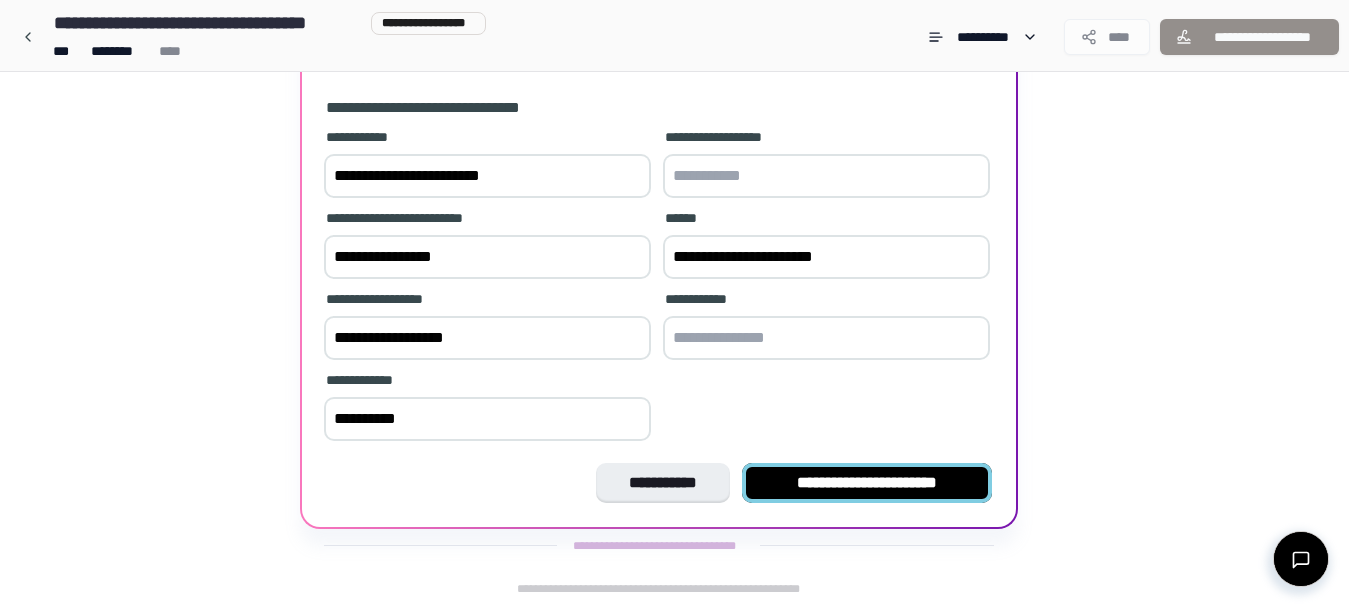 type on "**********" 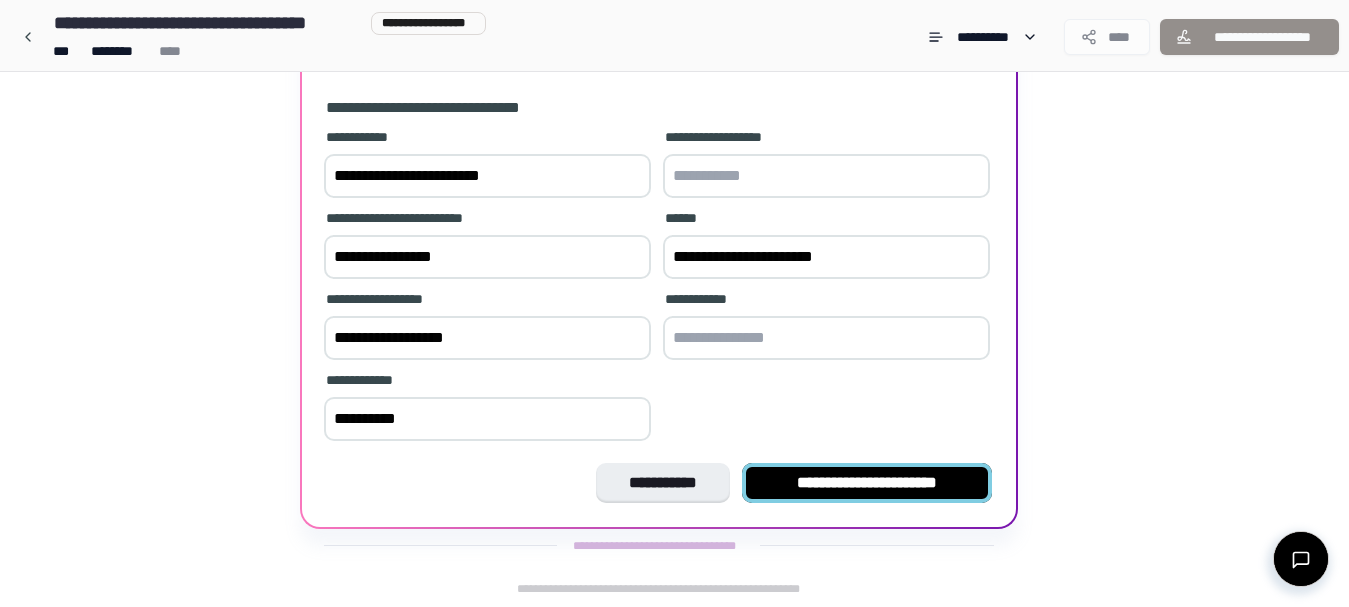 click on "**********" at bounding box center (867, 483) 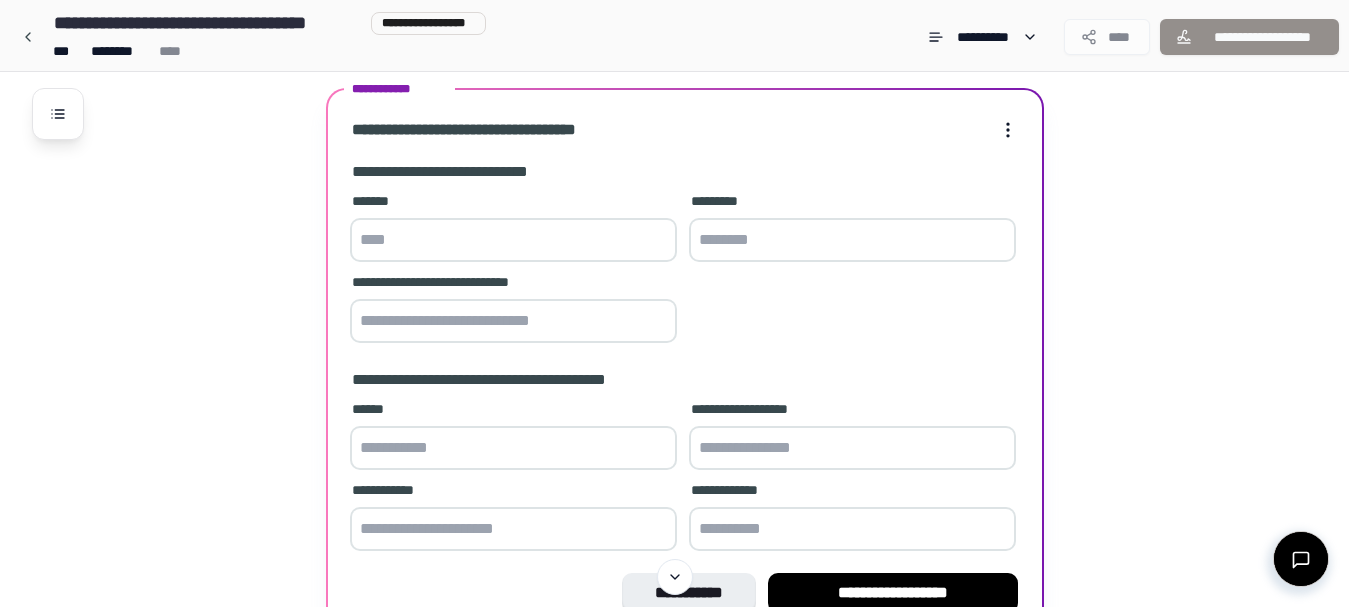 scroll, scrollTop: 222, scrollLeft: 0, axis: vertical 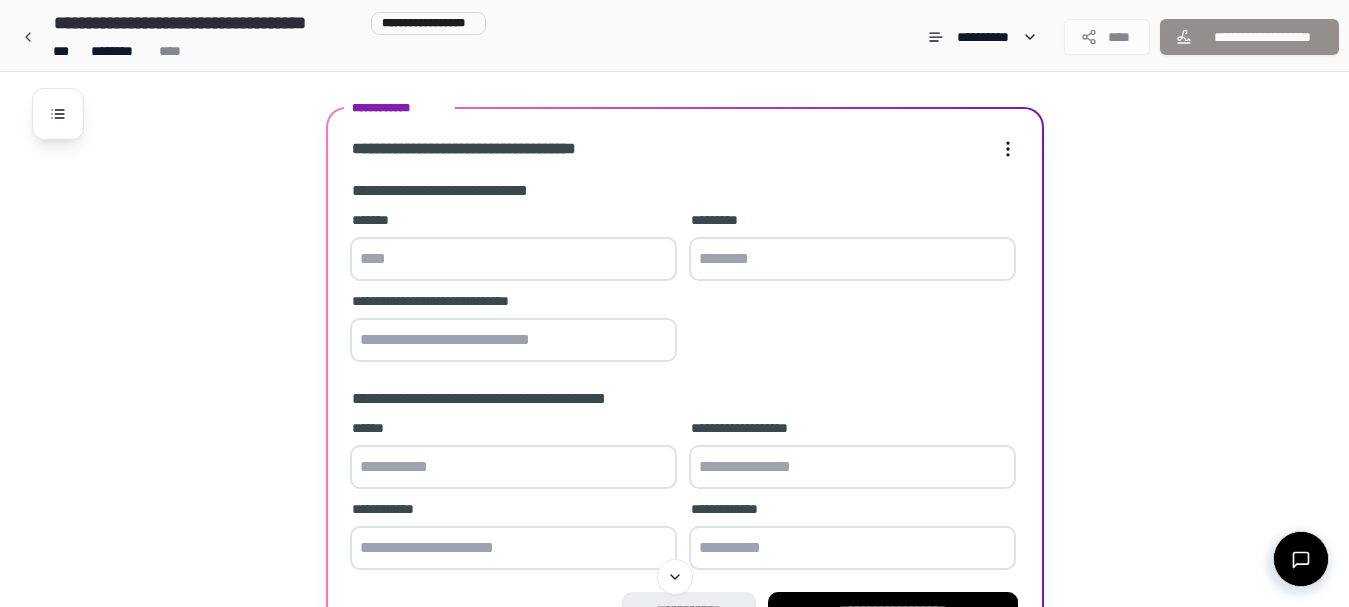 click at bounding box center (513, 259) 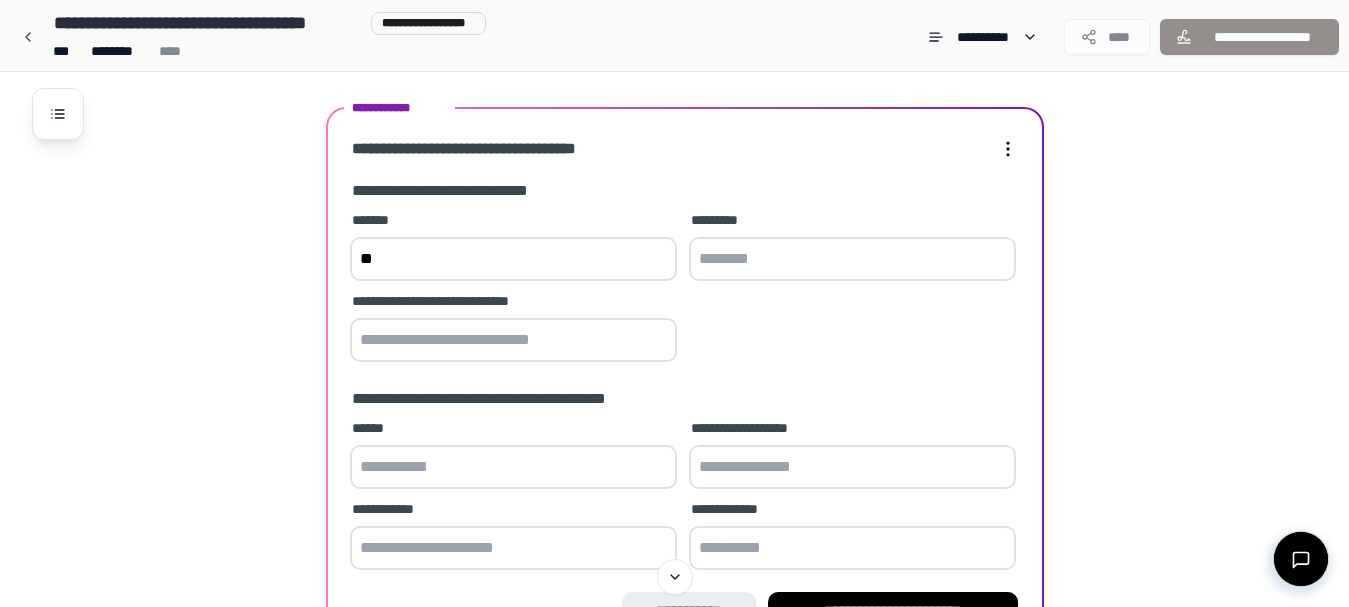 type on "*" 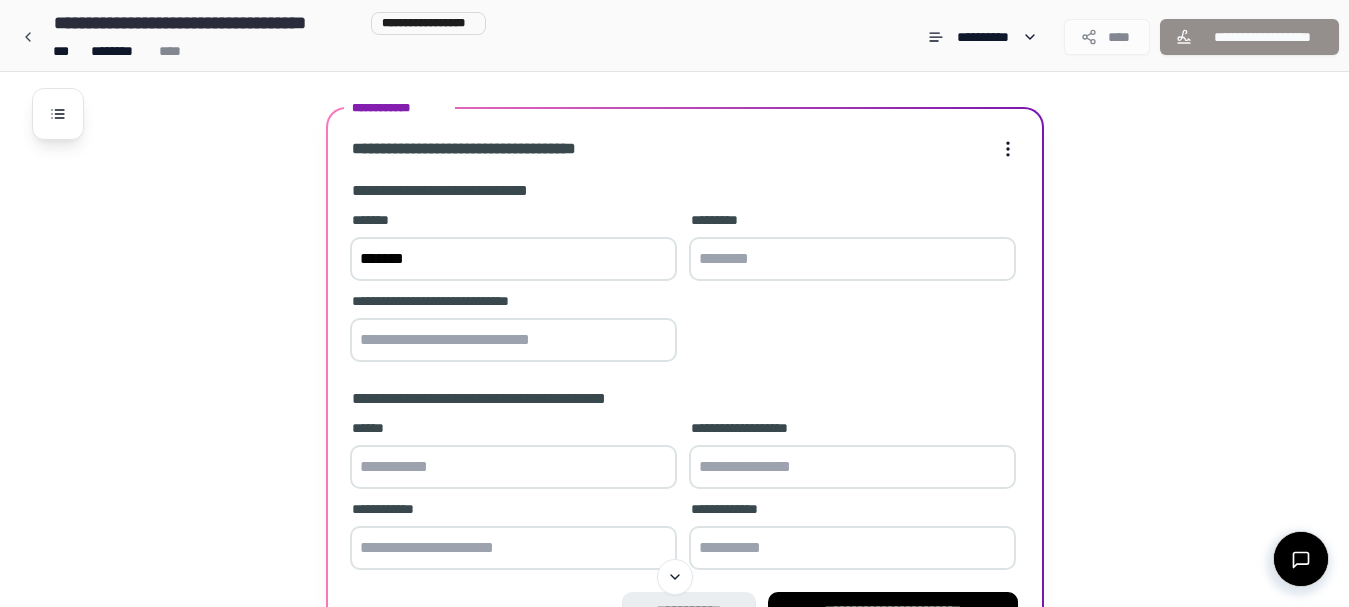 type on "*******" 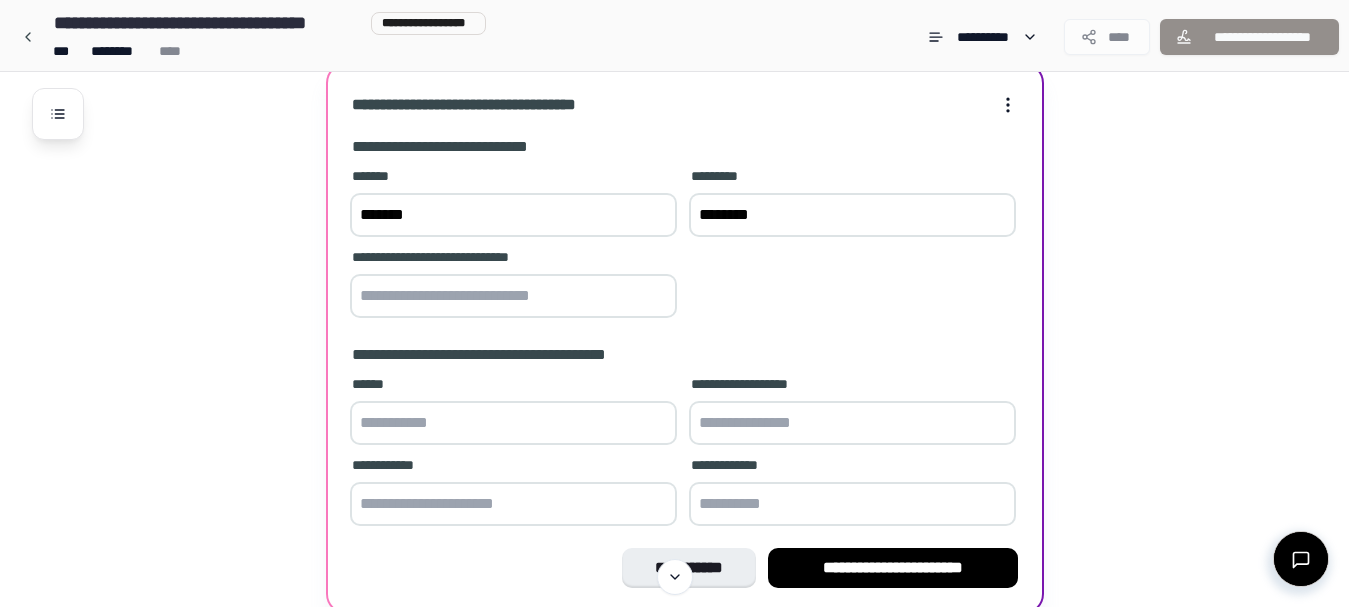 scroll, scrollTop: 294, scrollLeft: 0, axis: vertical 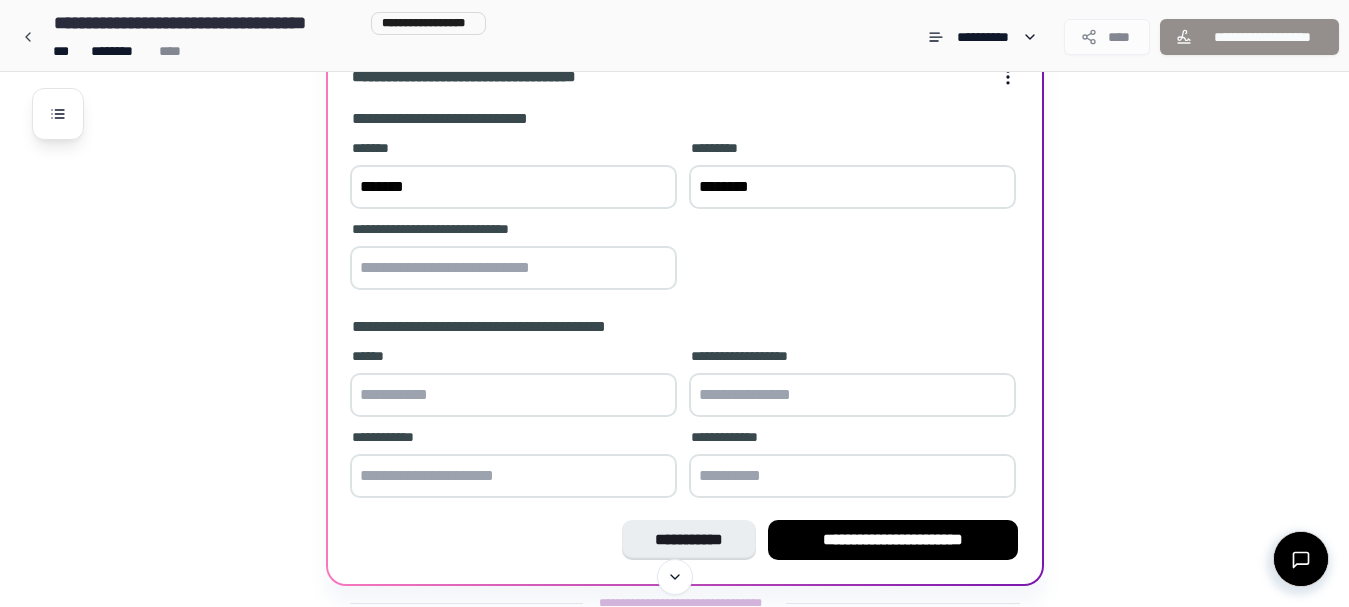 type on "********" 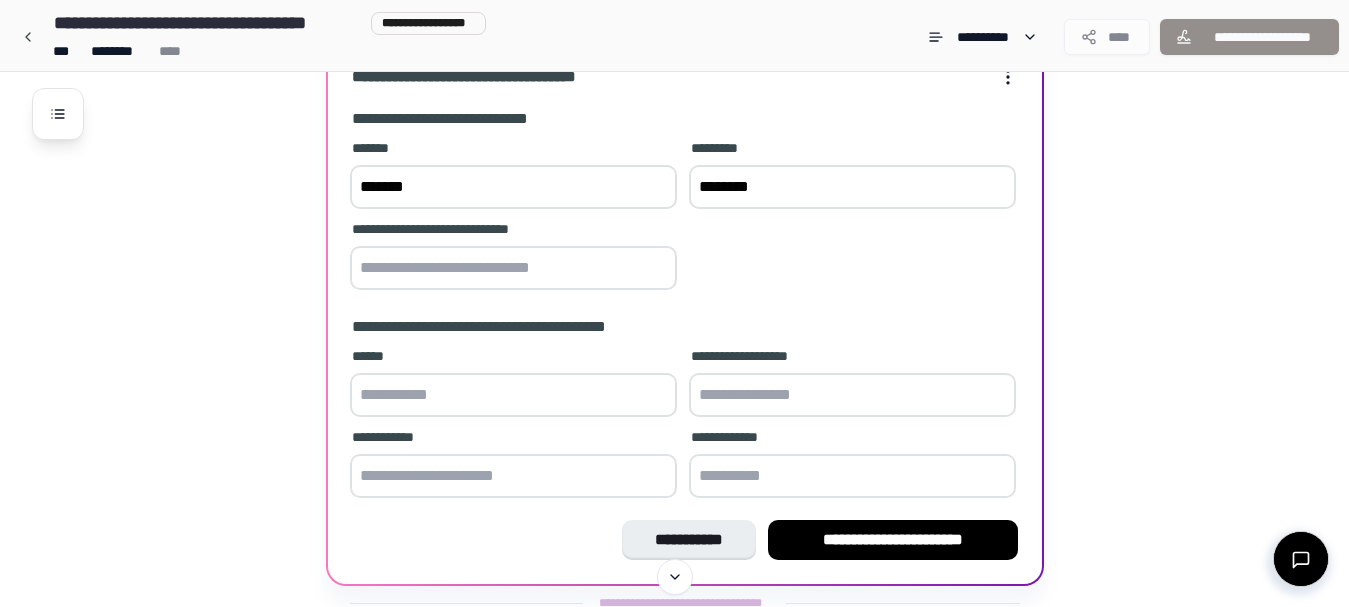 click at bounding box center [513, 395] 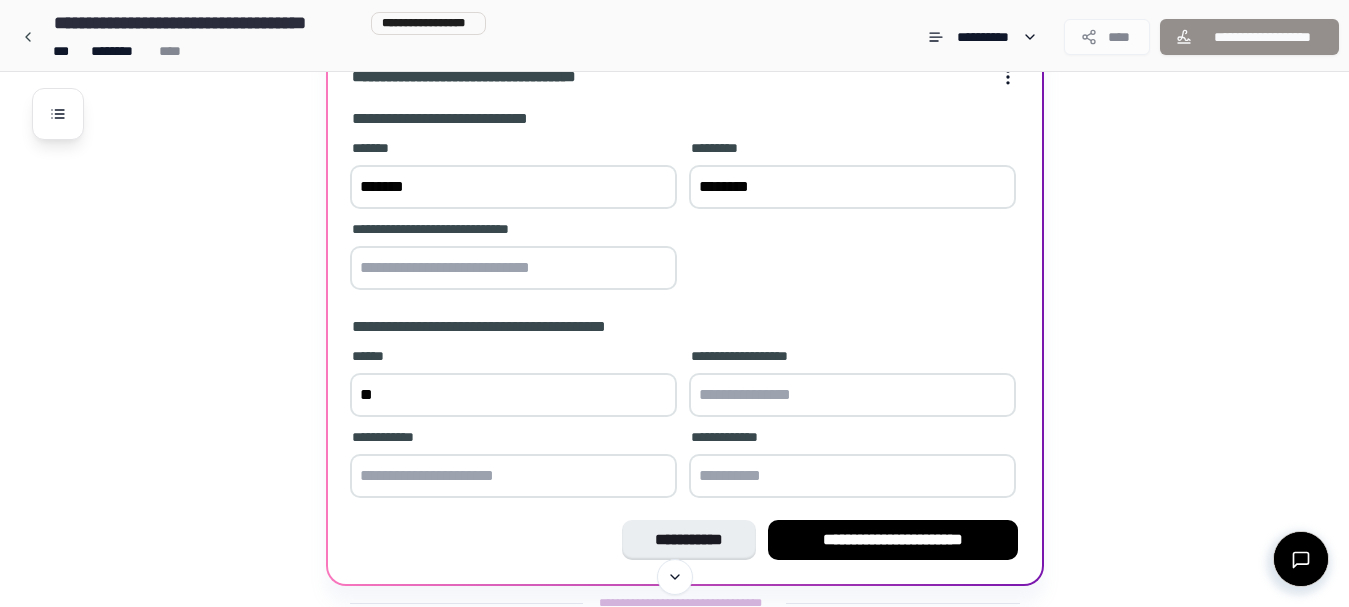 type on "*" 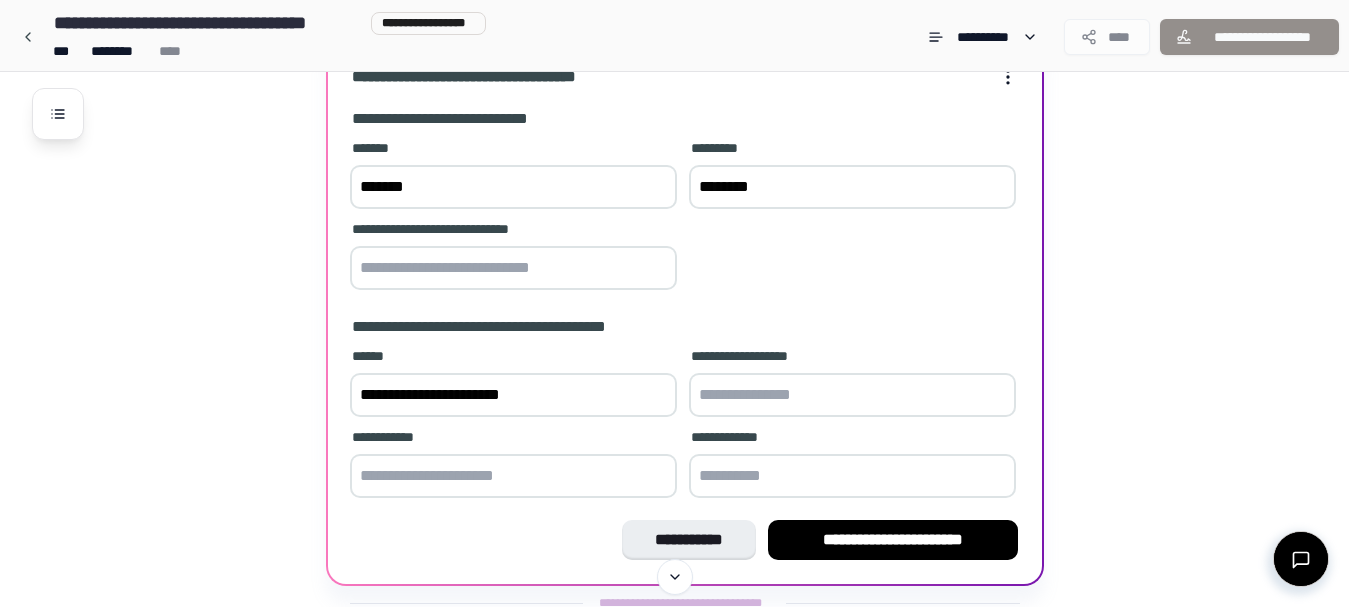 type on "**********" 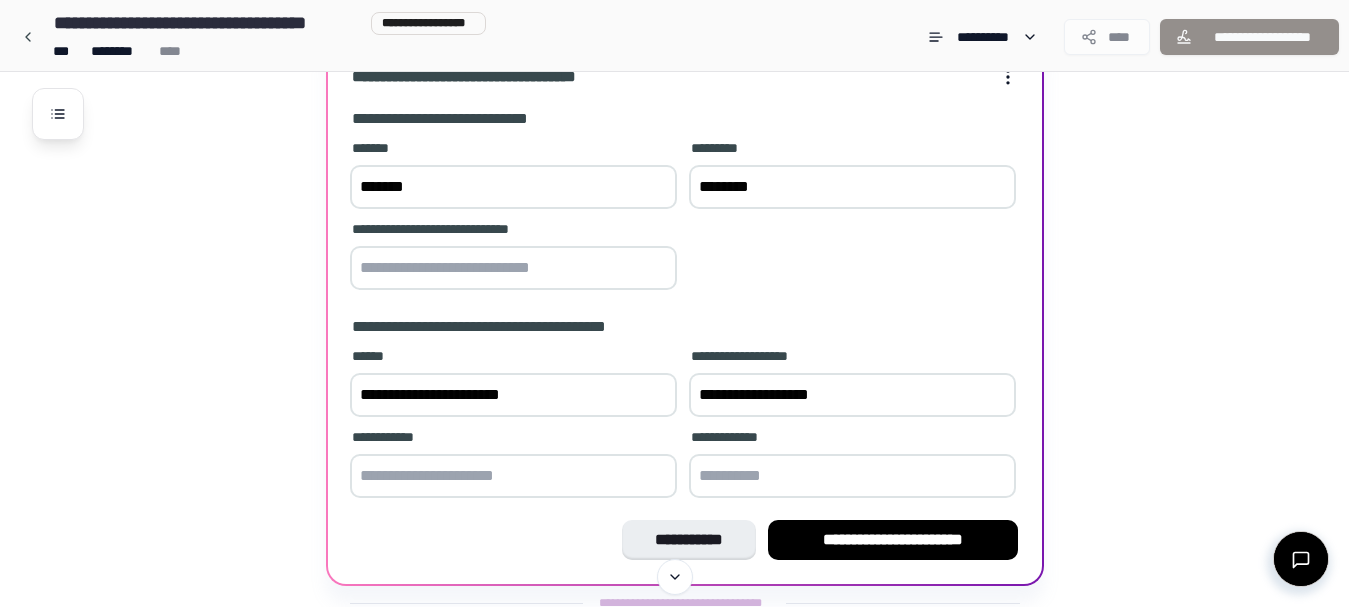 type on "**********" 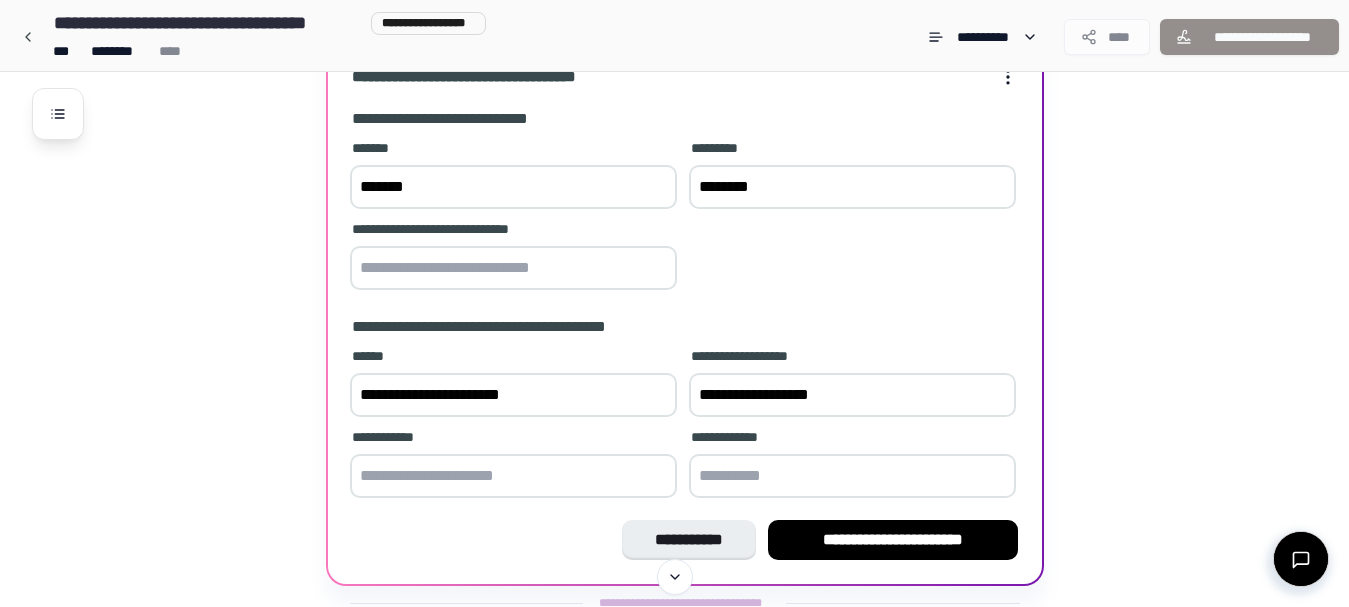 click at bounding box center [513, 476] 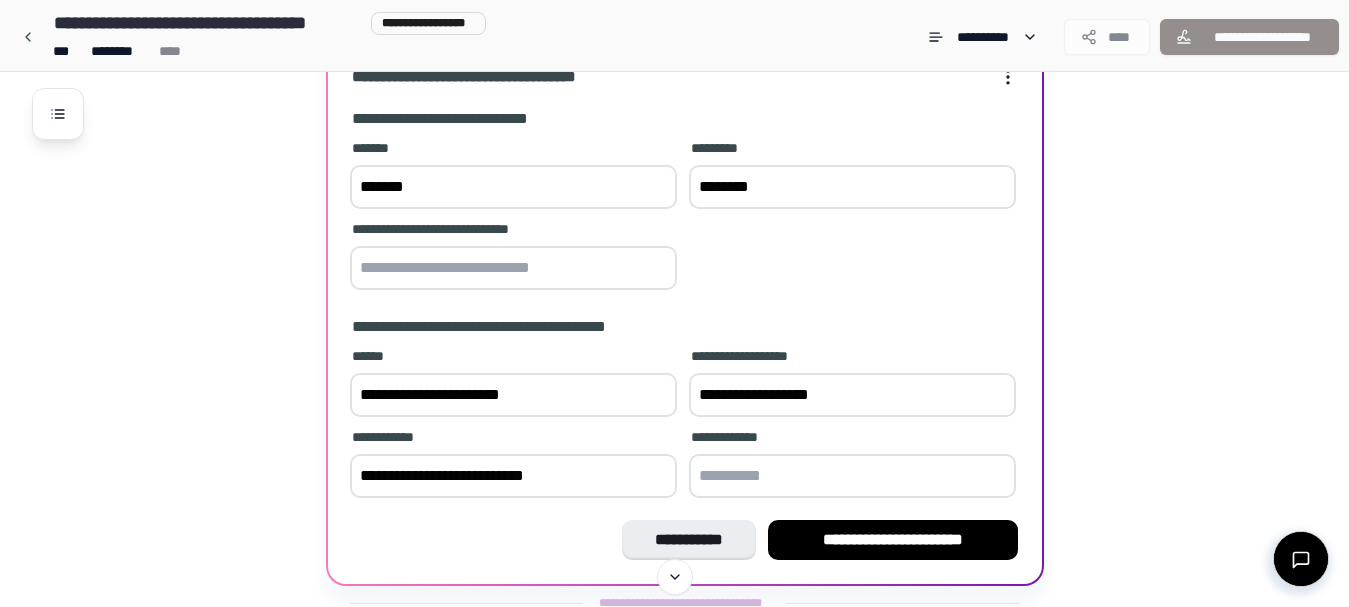 type on "**********" 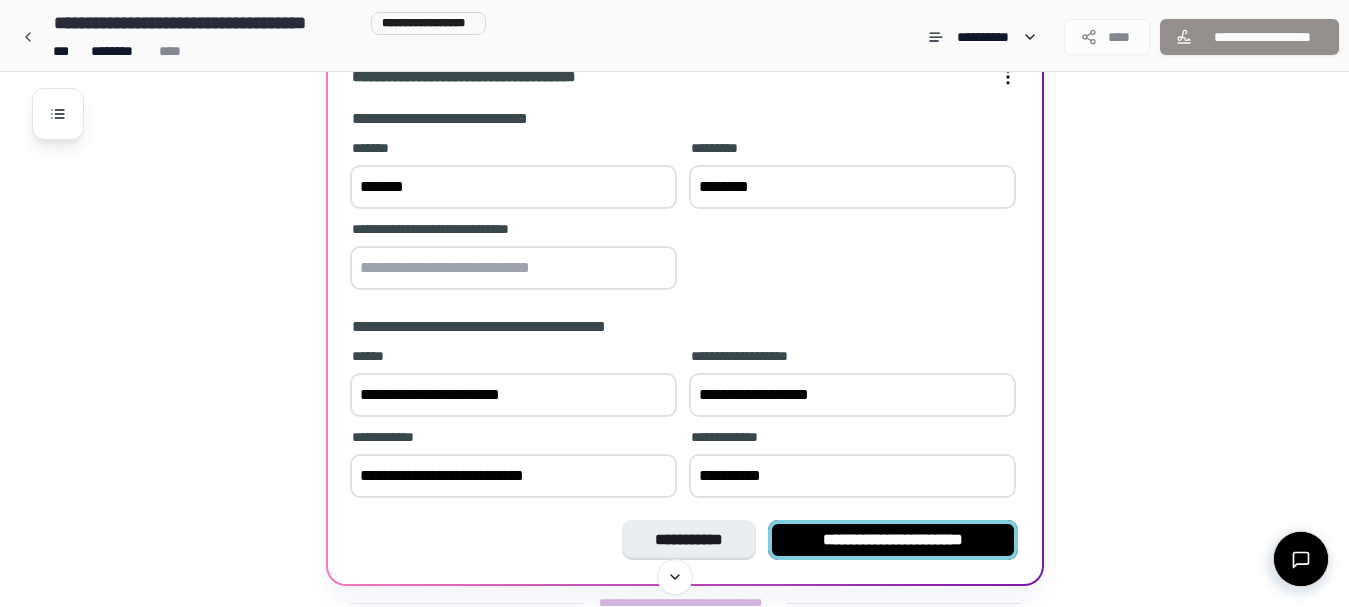 type on "**********" 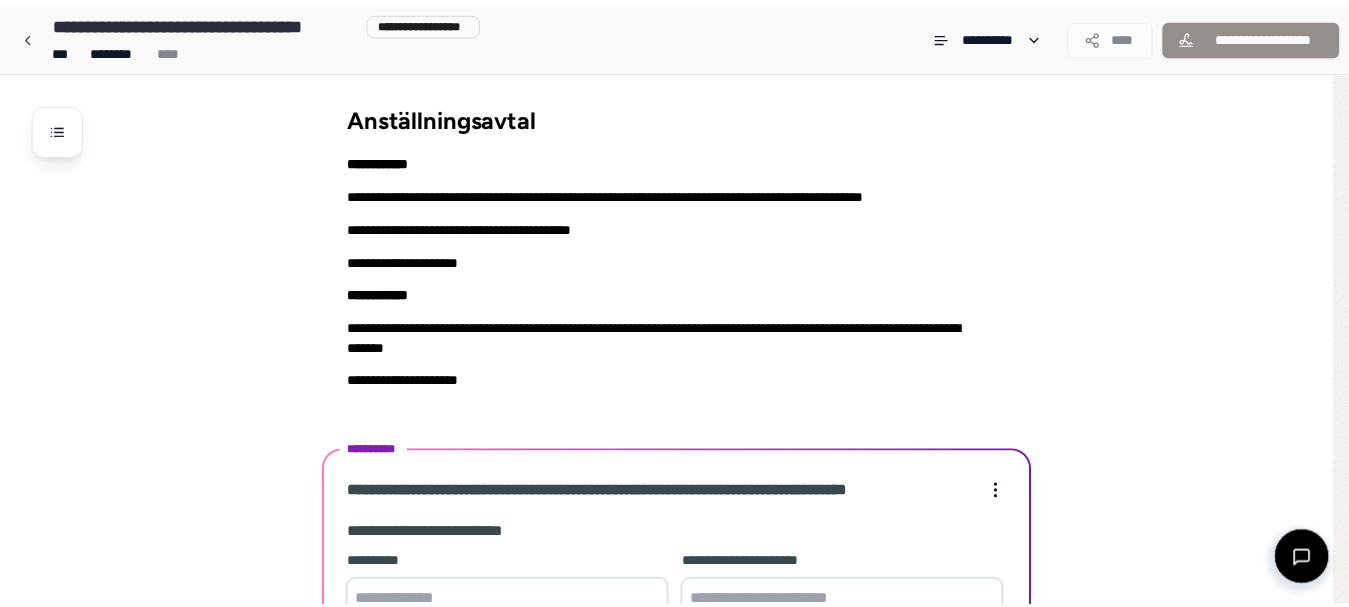 scroll, scrollTop: 305, scrollLeft: 0, axis: vertical 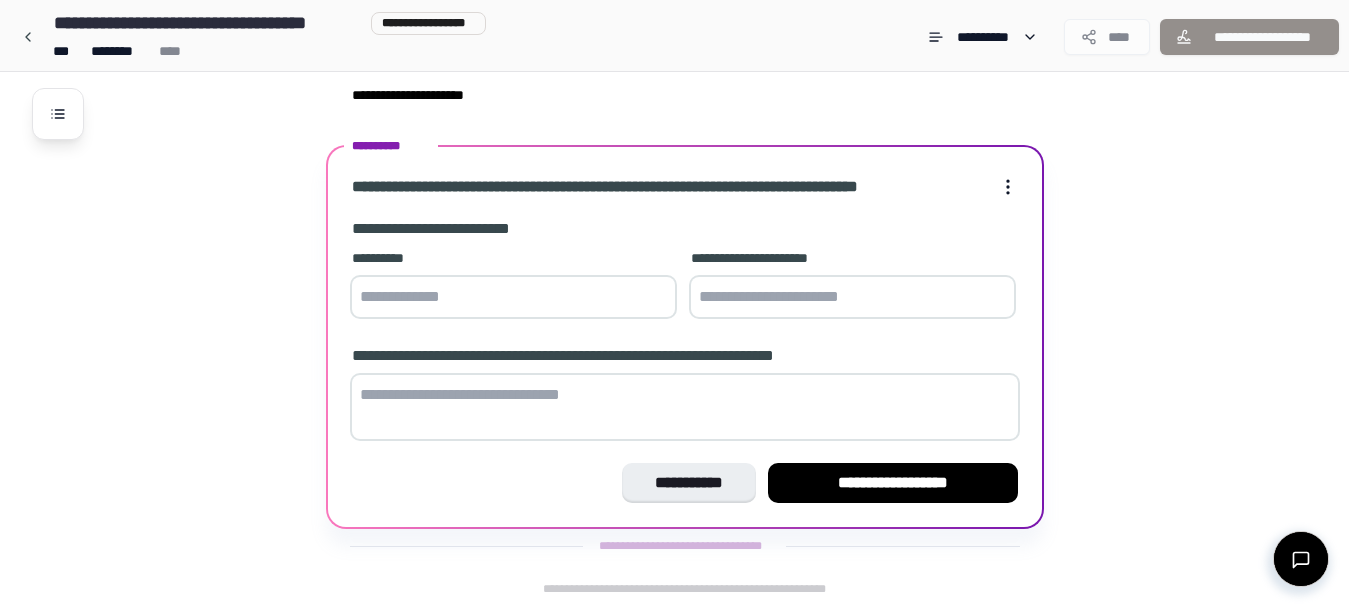 click at bounding box center (513, 297) 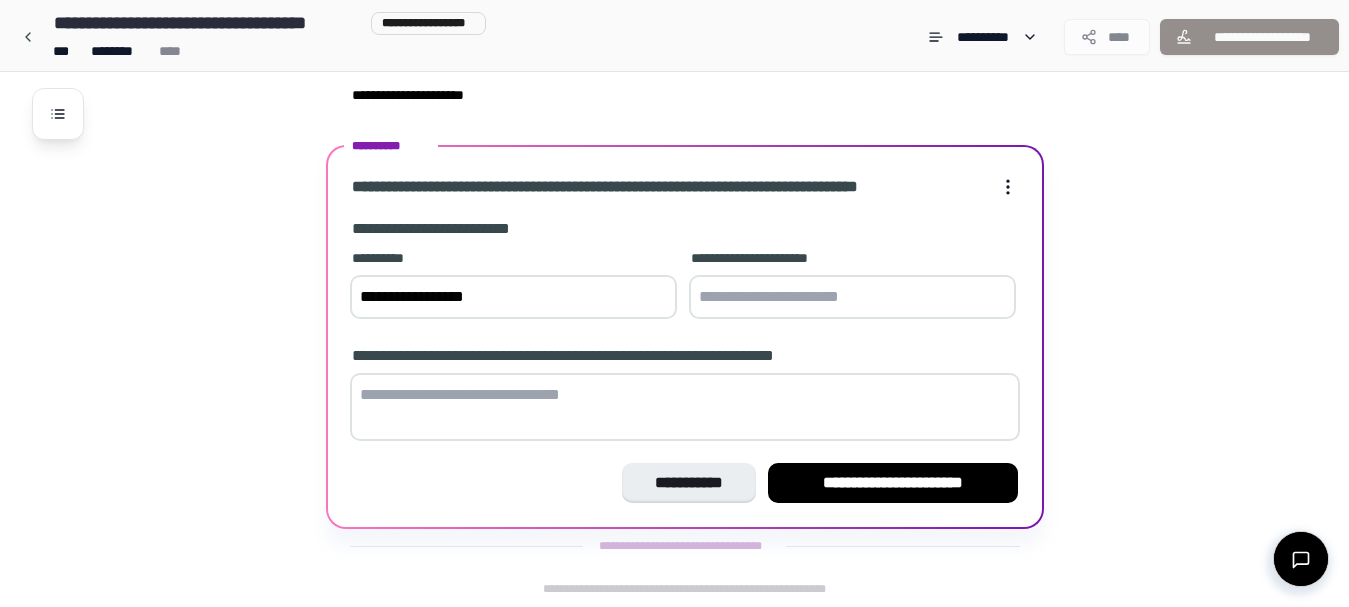 type on "**********" 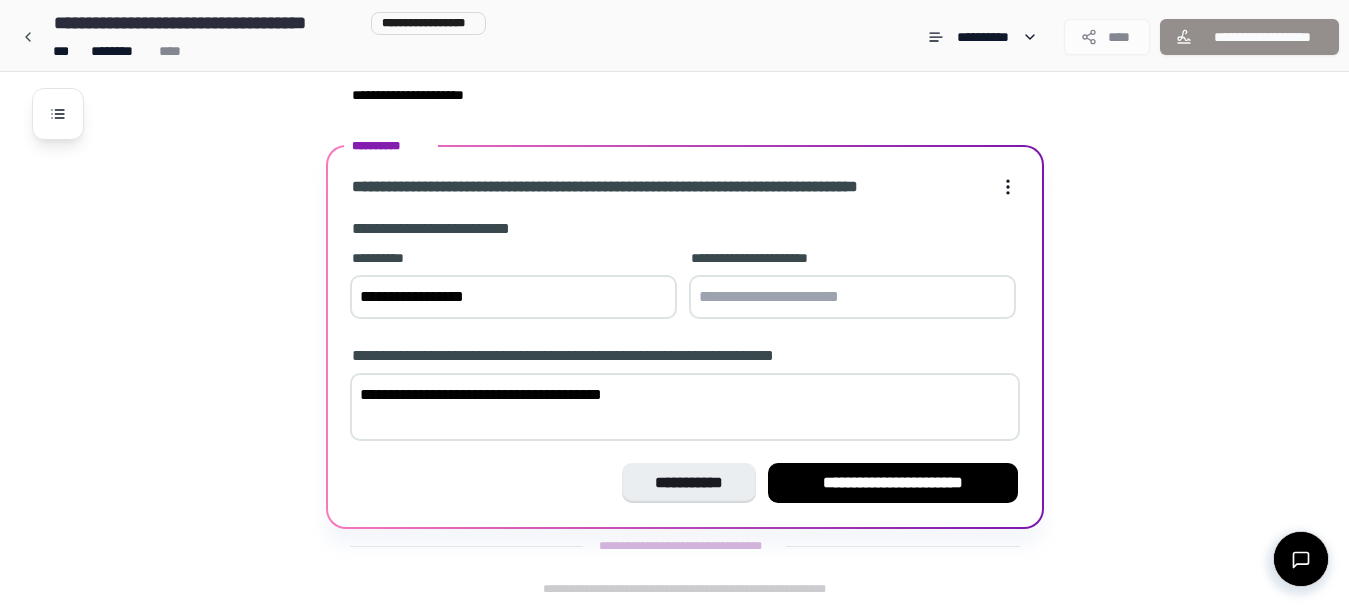 click on "**********" at bounding box center [685, 407] 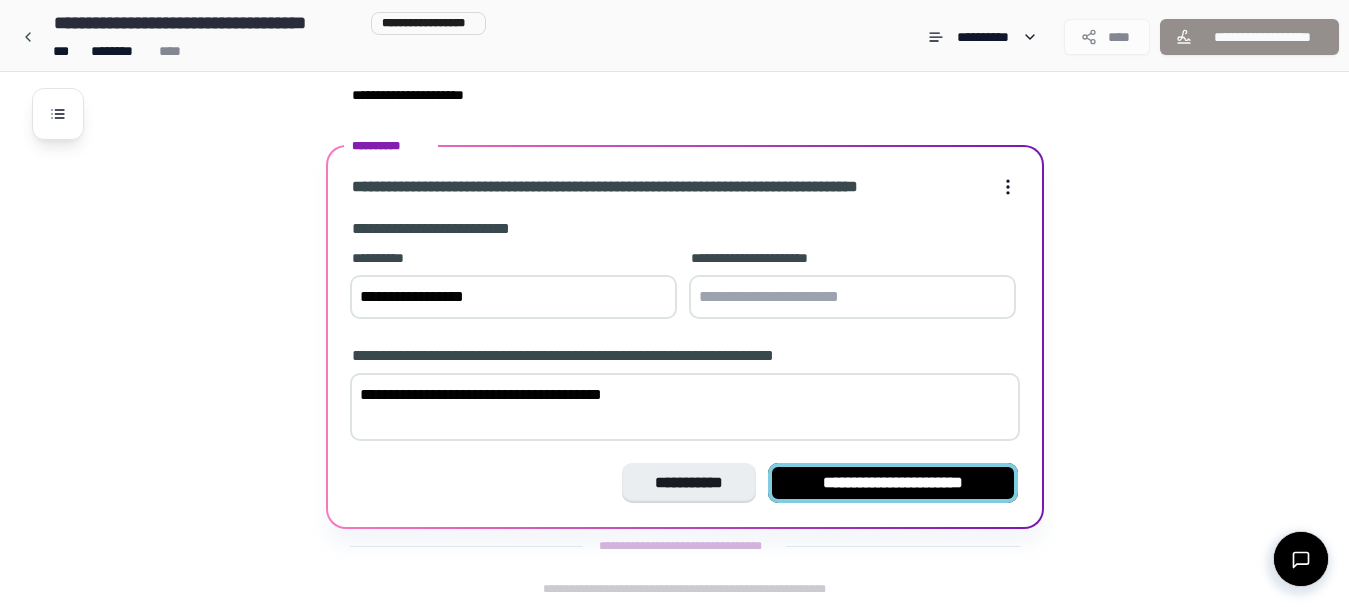 type on "**********" 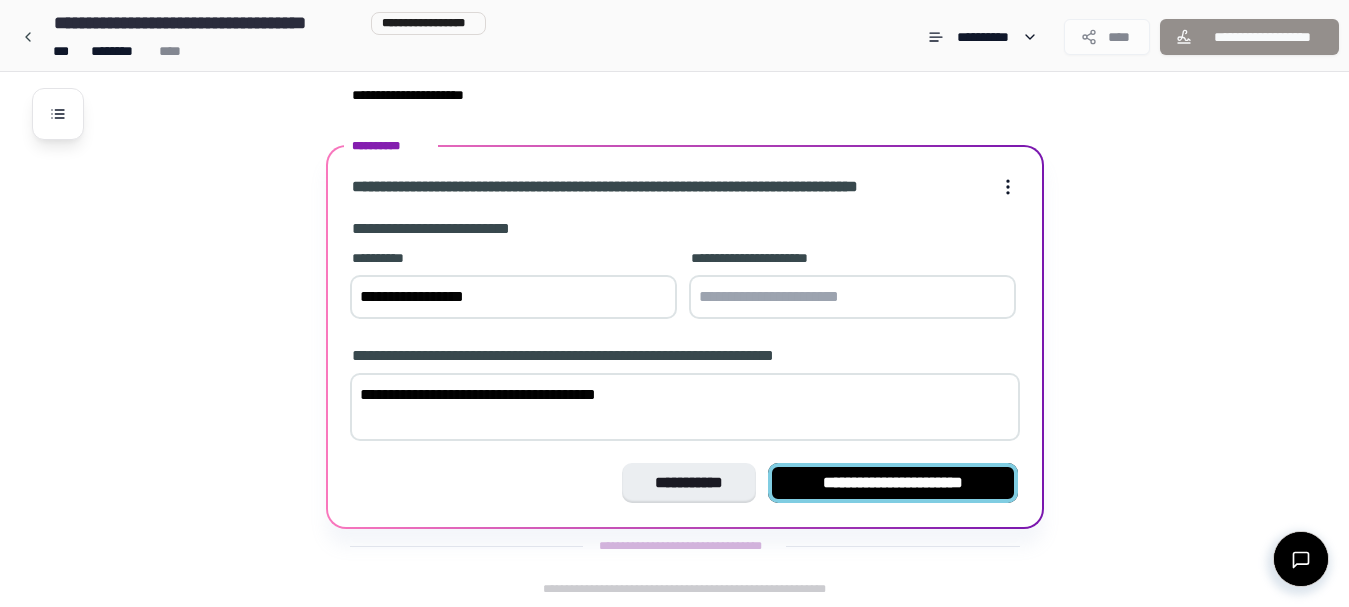 click on "**********" at bounding box center [893, 483] 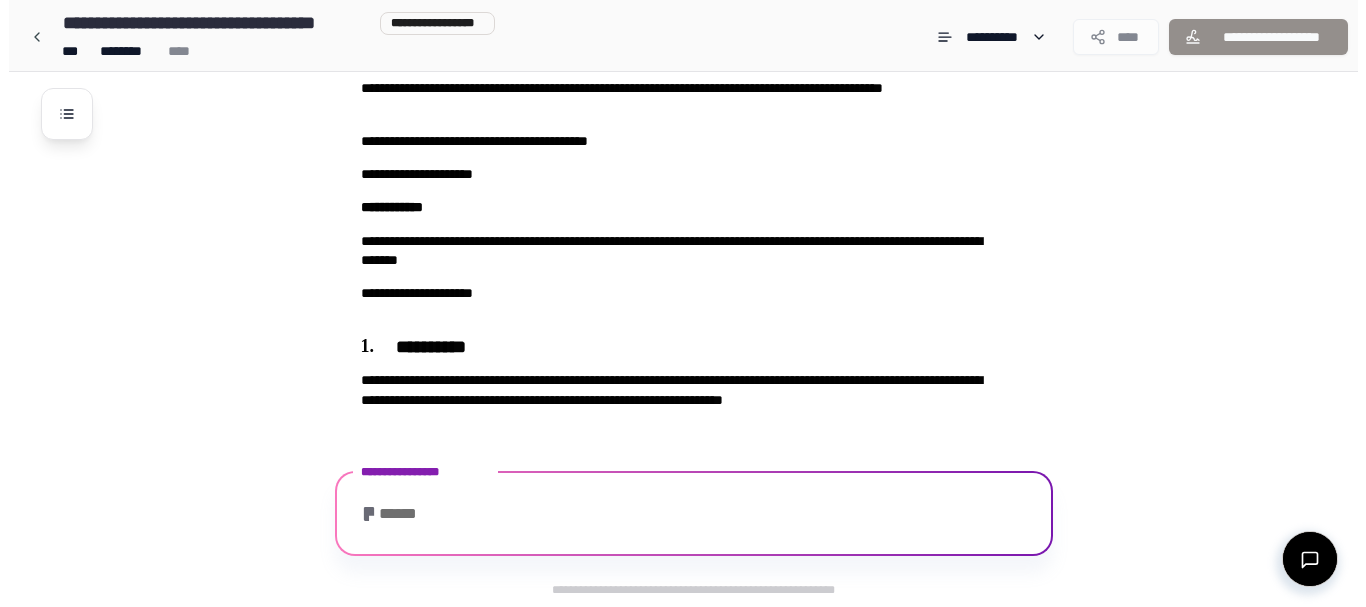 scroll, scrollTop: 220, scrollLeft: 0, axis: vertical 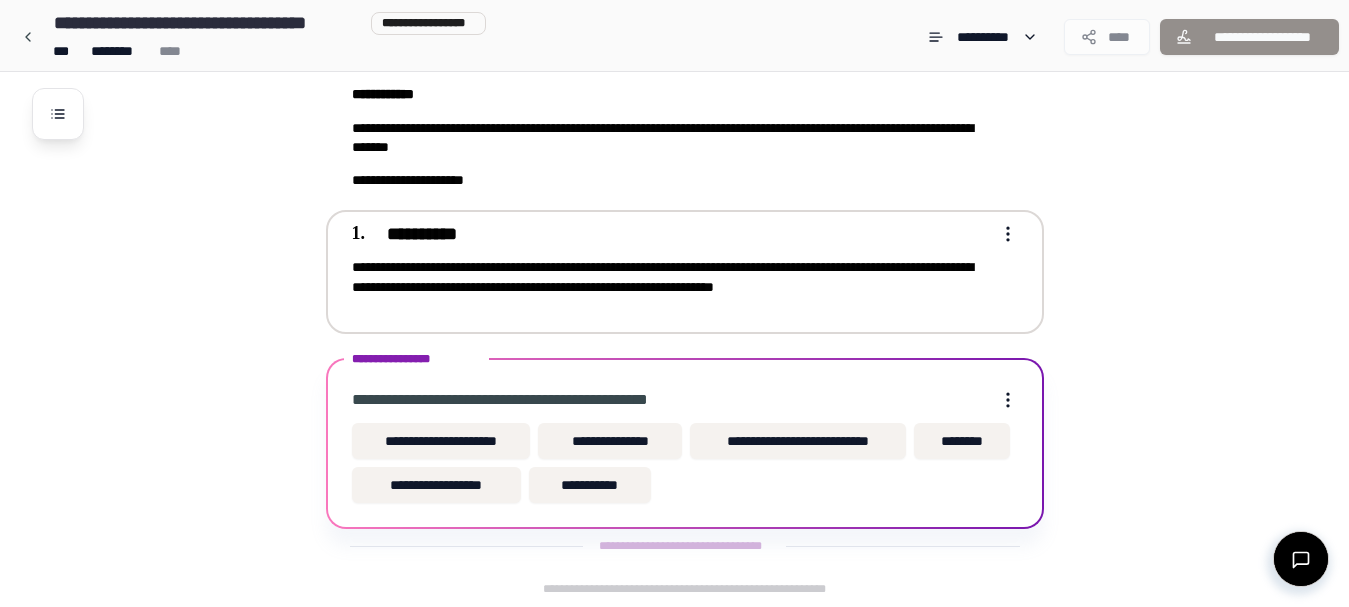 click on "**********" at bounding box center [671, 235] 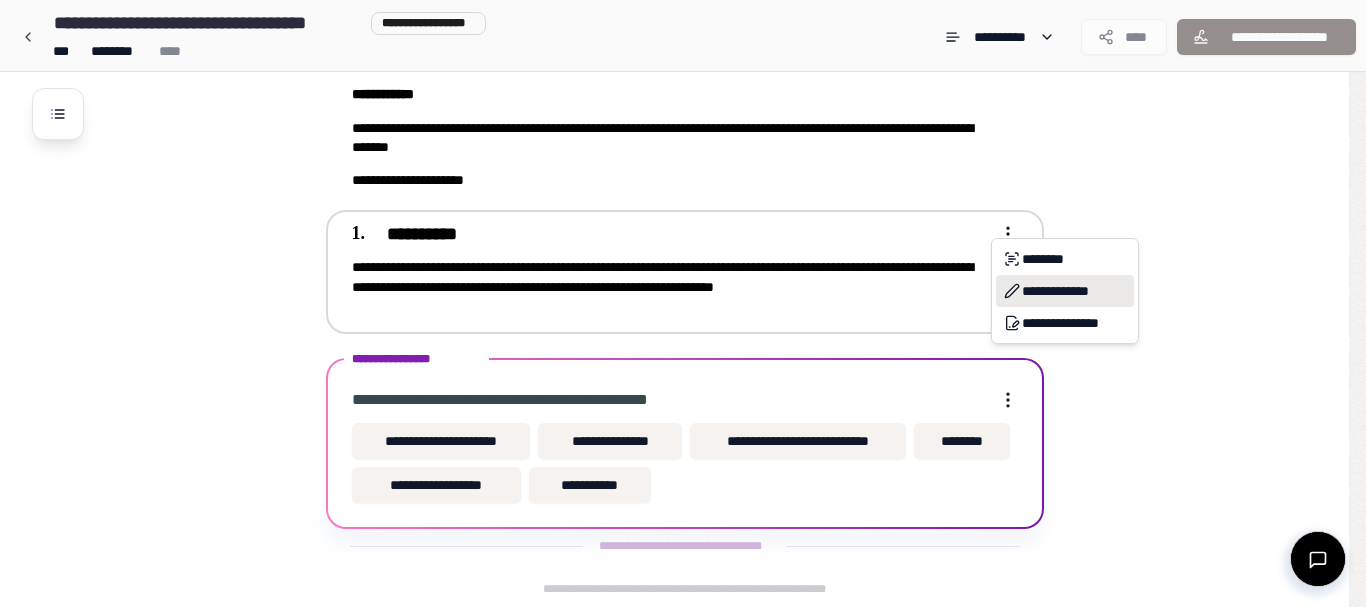 click 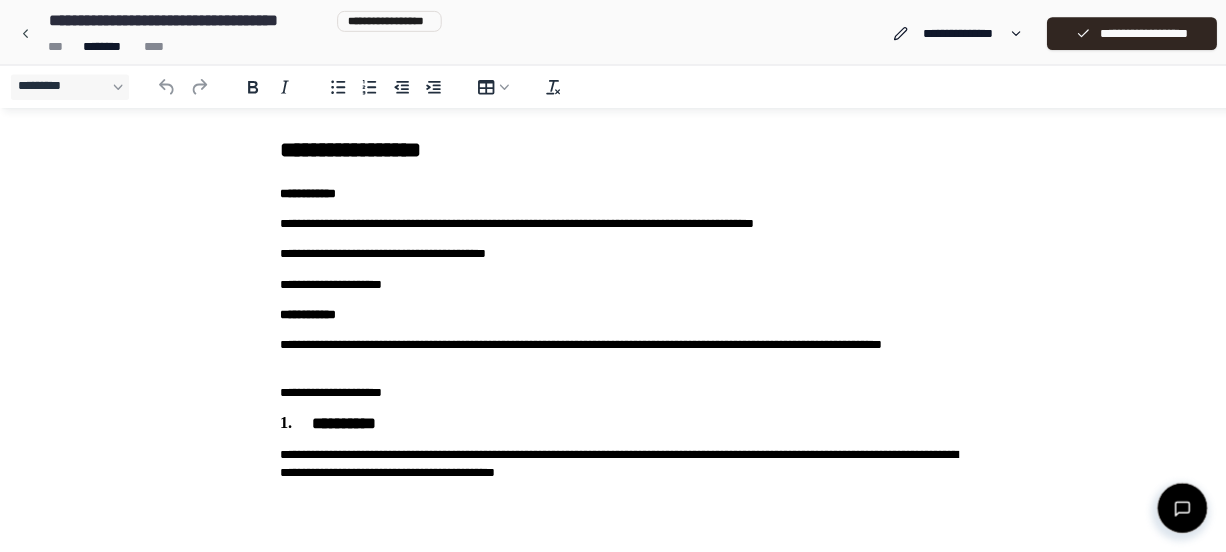 scroll, scrollTop: 0, scrollLeft: 0, axis: both 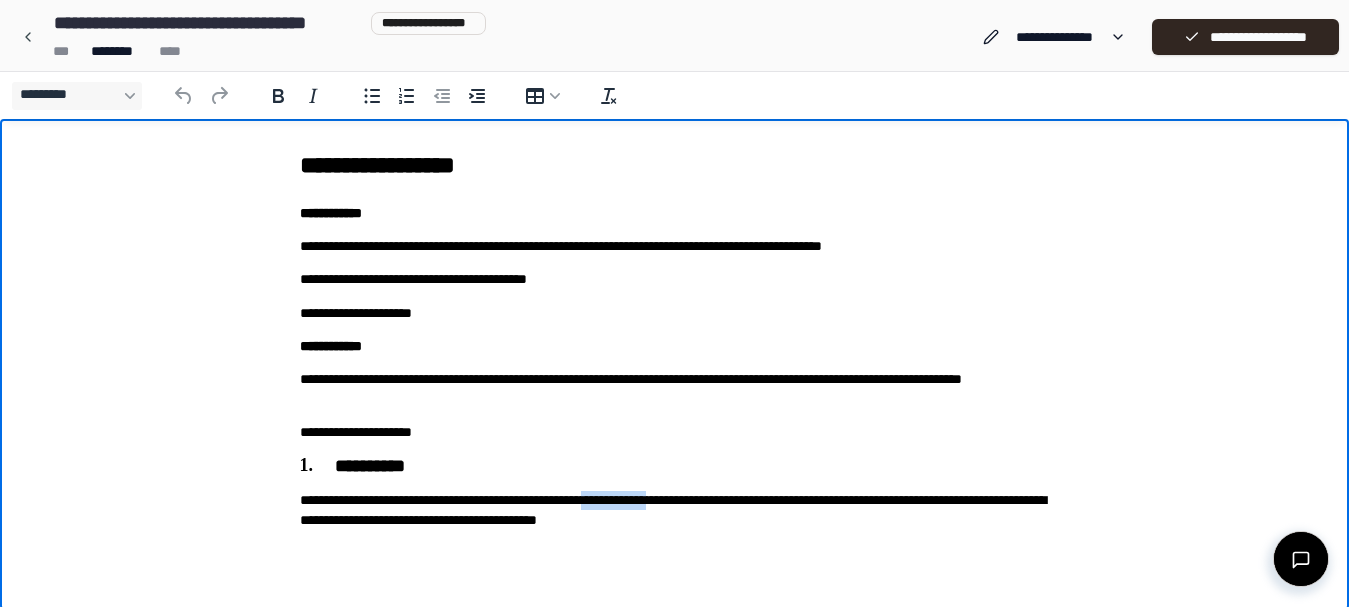 drag, startPoint x: 755, startPoint y: 501, endPoint x: 672, endPoint y: 505, distance: 83.09633 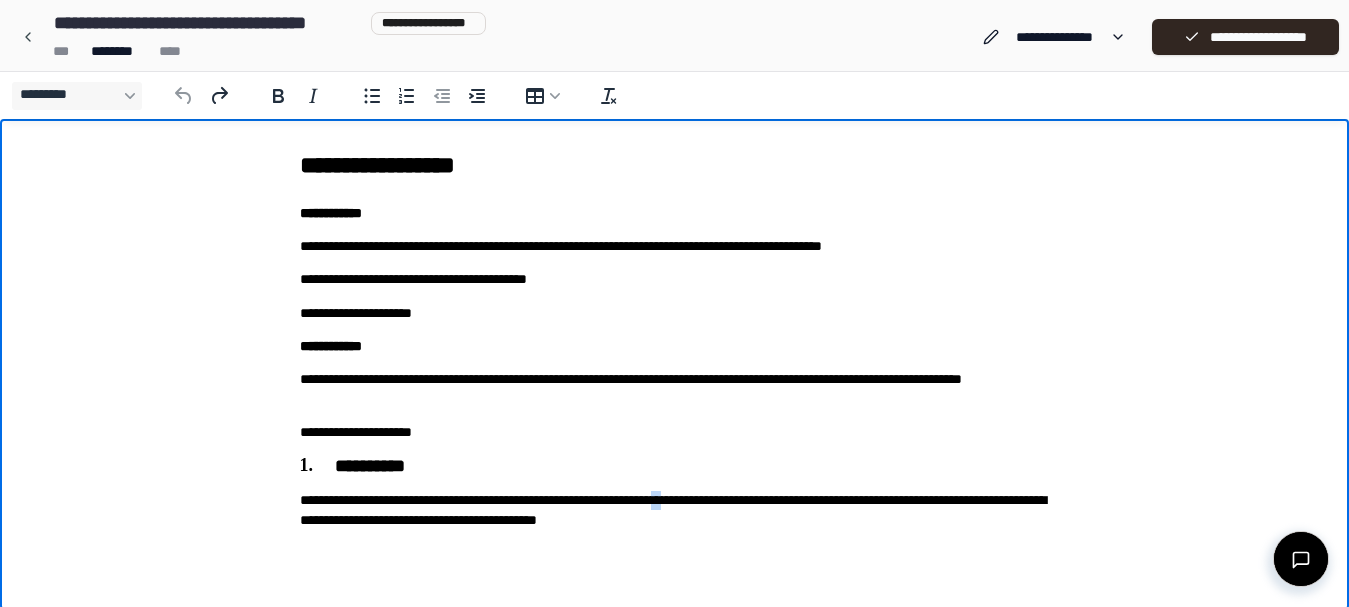 drag, startPoint x: 758, startPoint y: 503, endPoint x: 777, endPoint y: 503, distance: 19 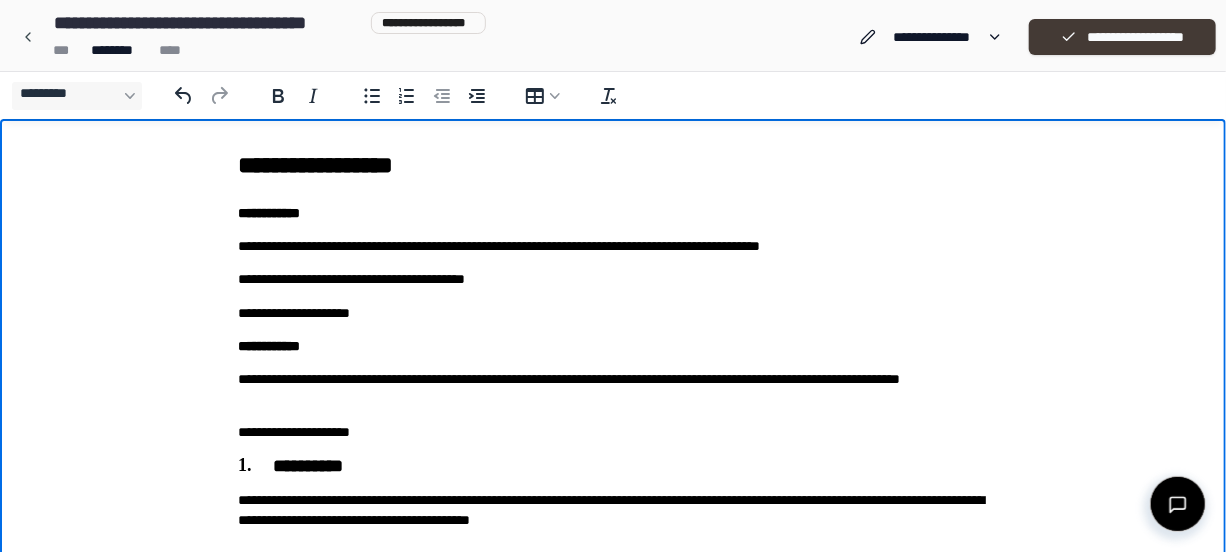 click on "**********" at bounding box center [1122, 37] 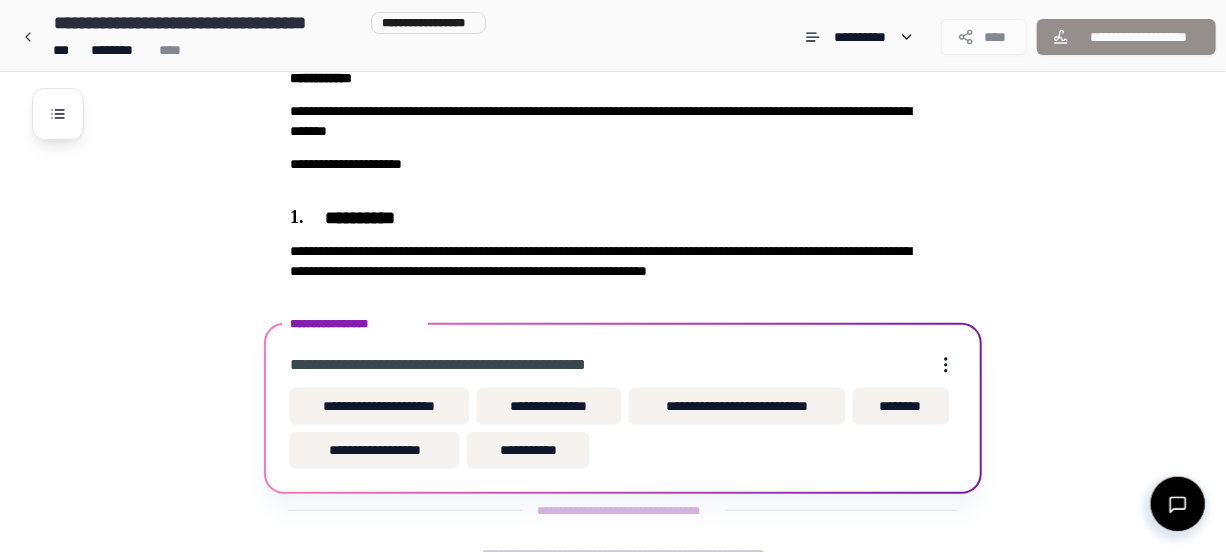 scroll, scrollTop: 237, scrollLeft: 0, axis: vertical 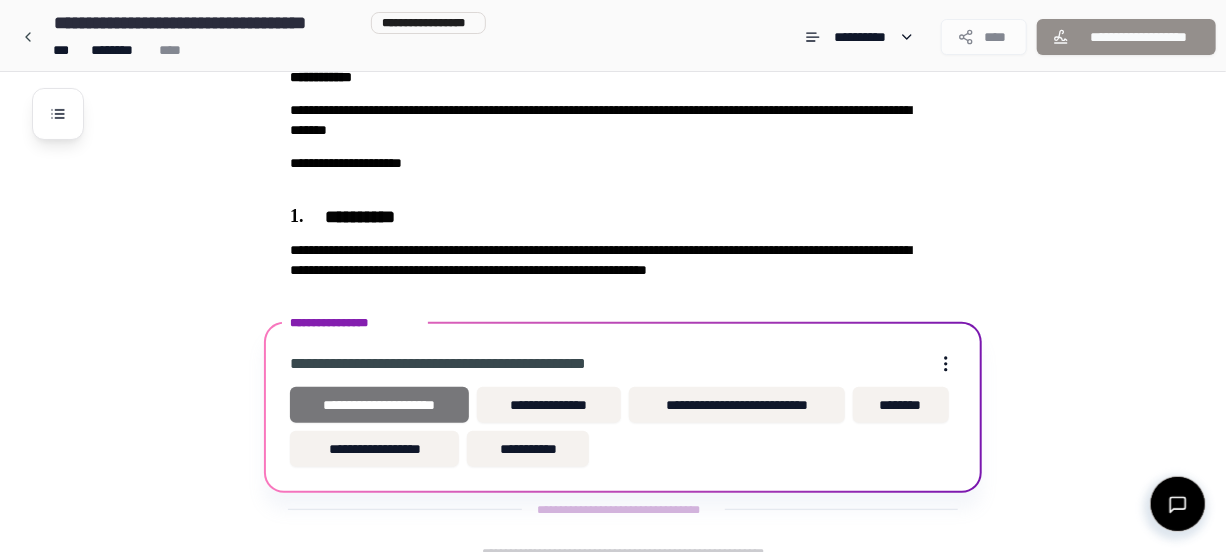 click on "**********" at bounding box center [379, 405] 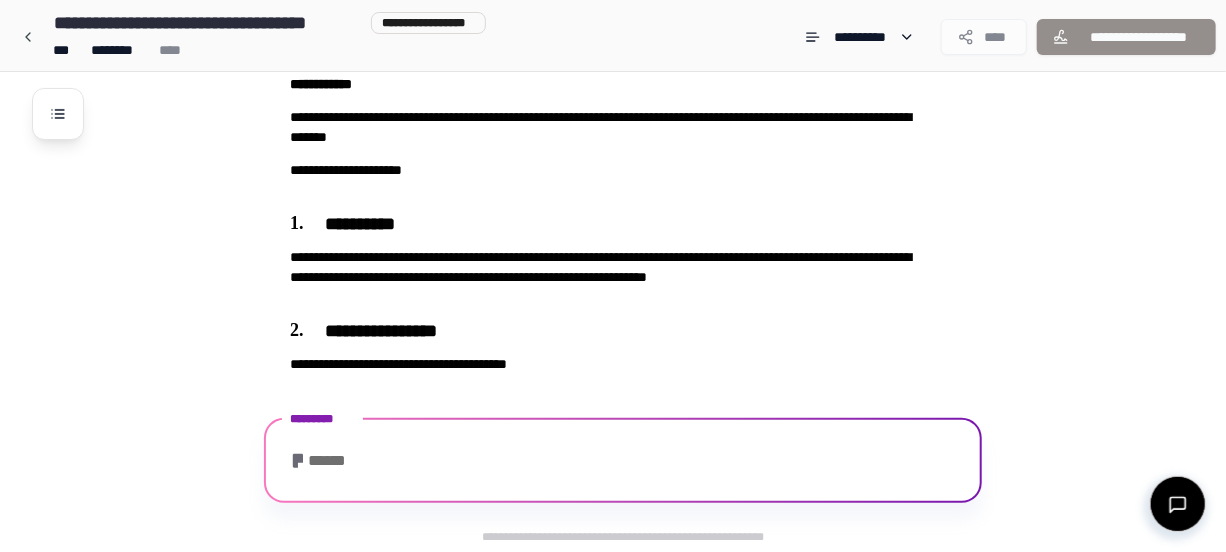 scroll, scrollTop: 365, scrollLeft: 0, axis: vertical 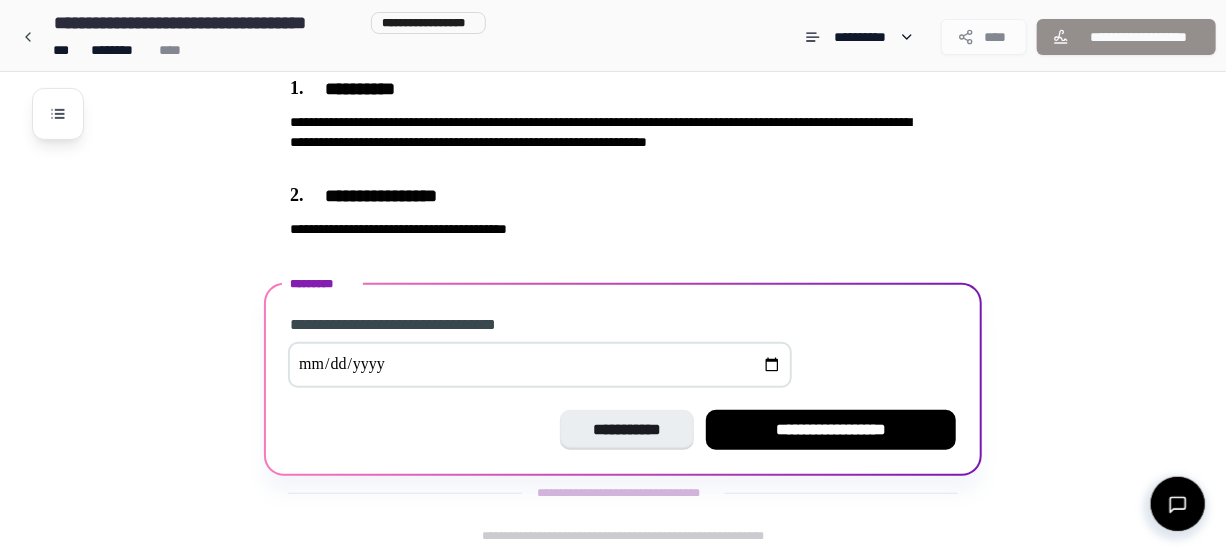 click at bounding box center (540, 365) 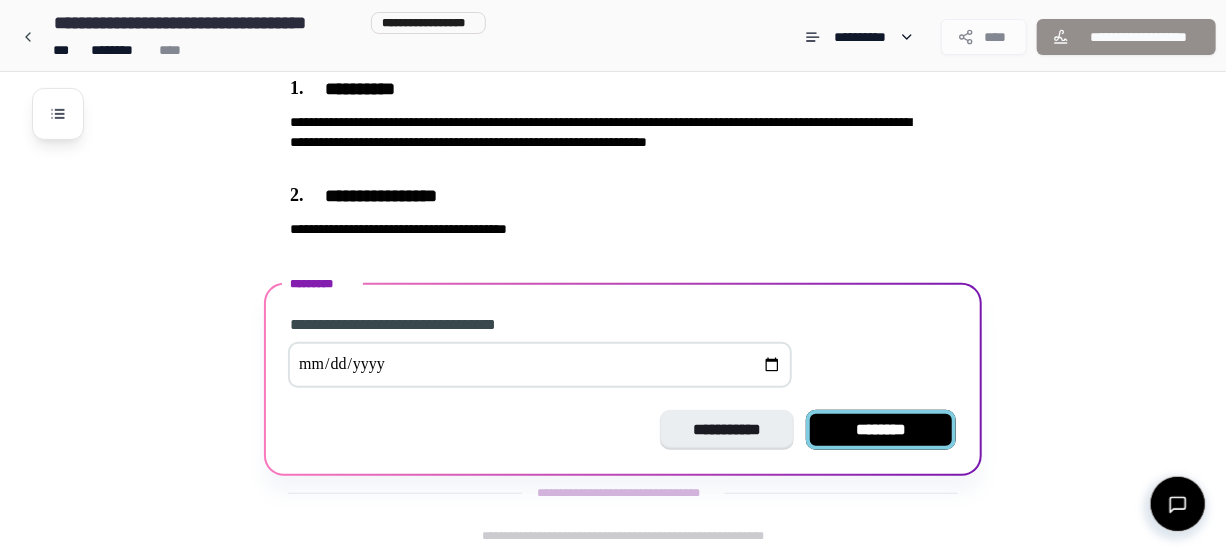 click on "********" at bounding box center [881, 430] 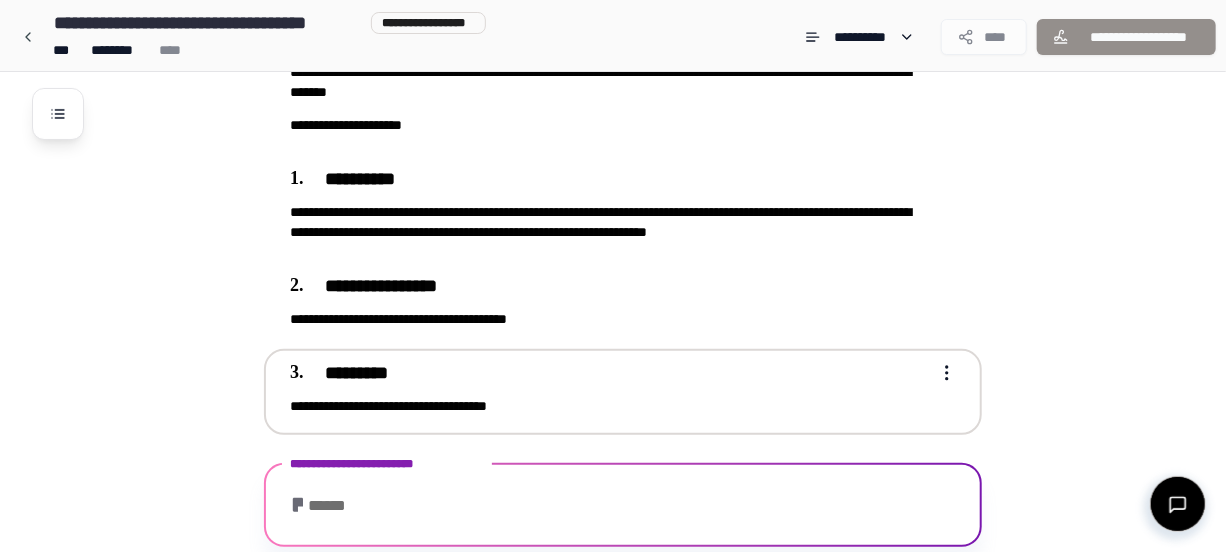 scroll, scrollTop: 389, scrollLeft: 0, axis: vertical 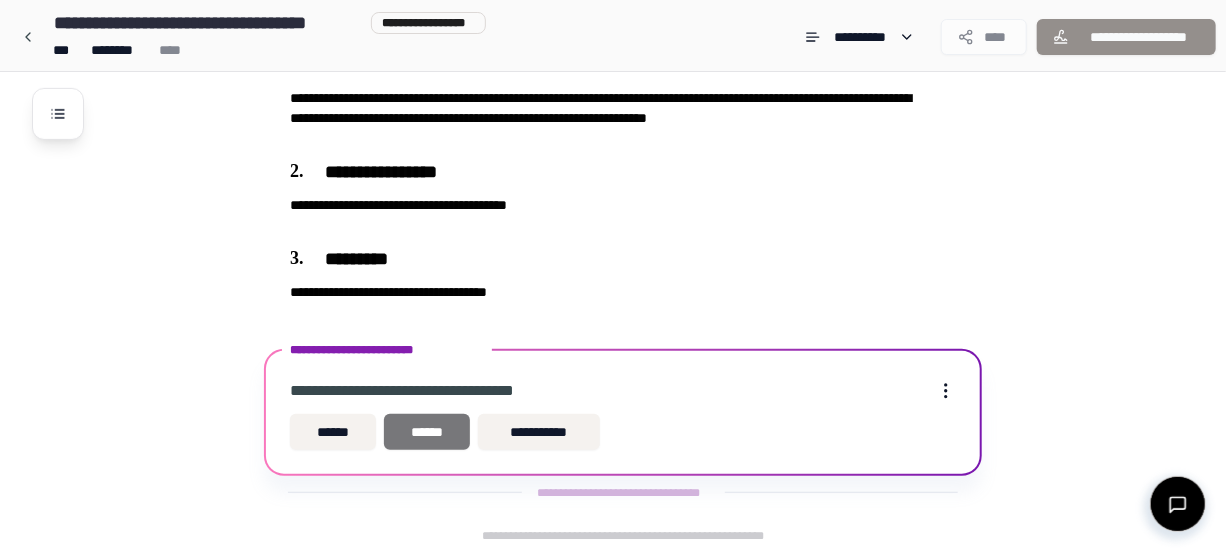 click on "******" at bounding box center [426, 432] 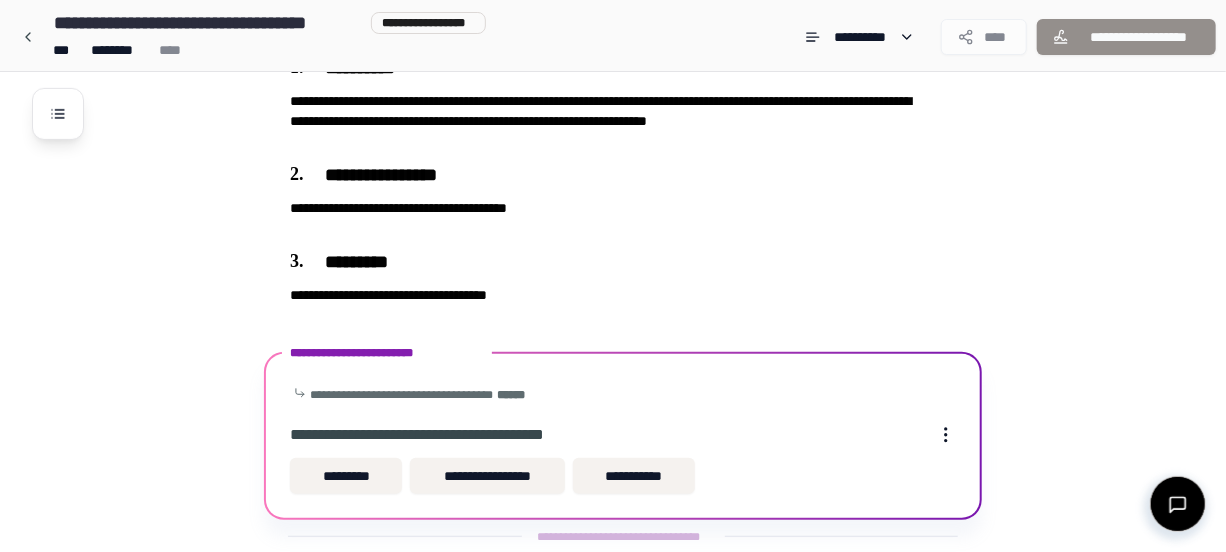 scroll, scrollTop: 430, scrollLeft: 0, axis: vertical 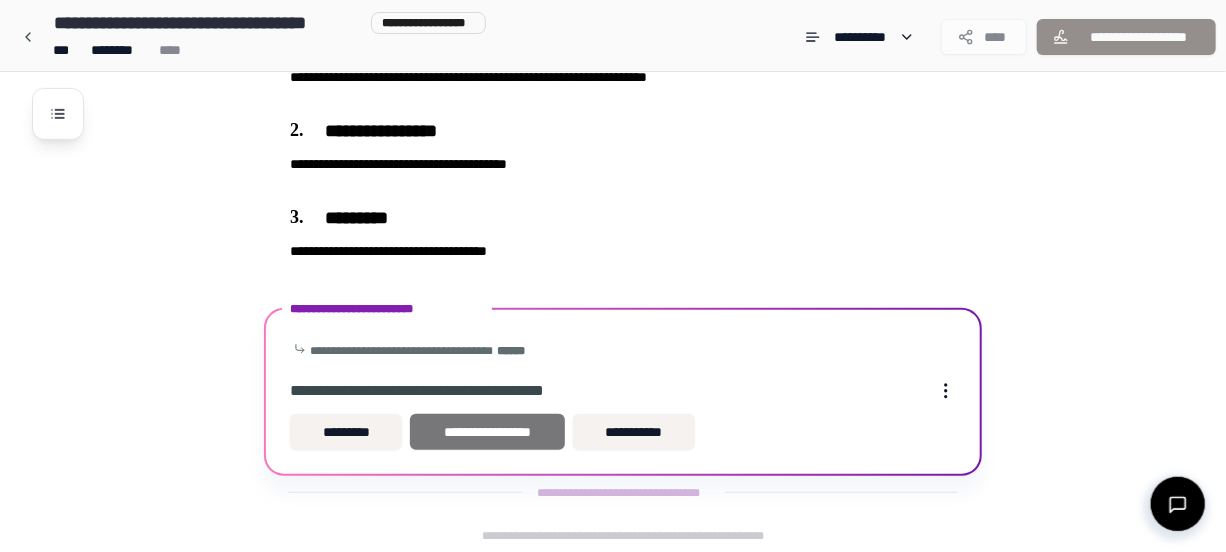 click on "**********" at bounding box center (487, 432) 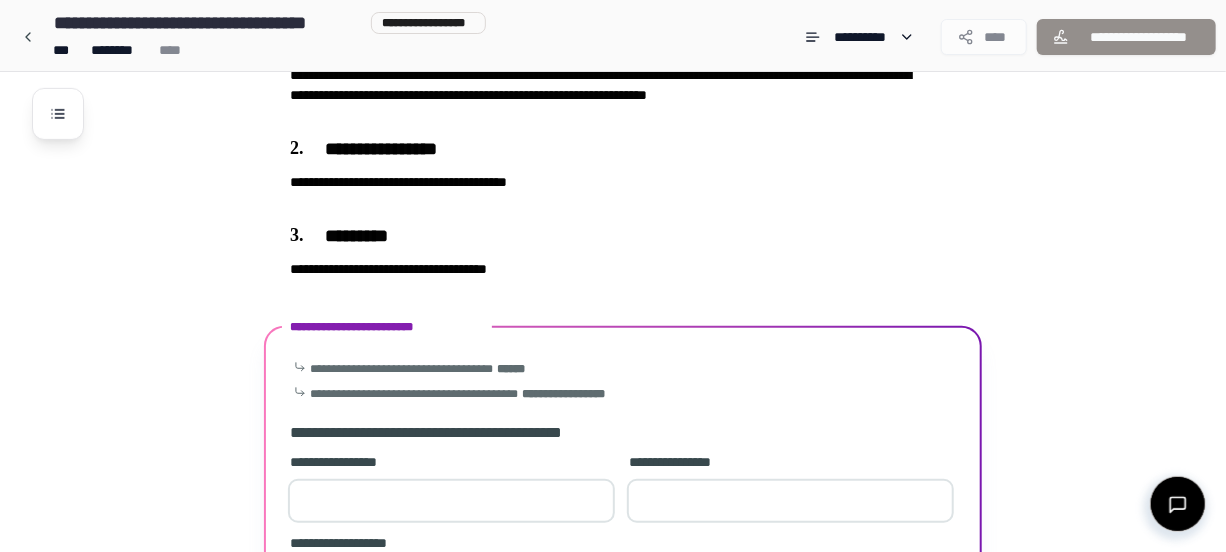 scroll, scrollTop: 630, scrollLeft: 0, axis: vertical 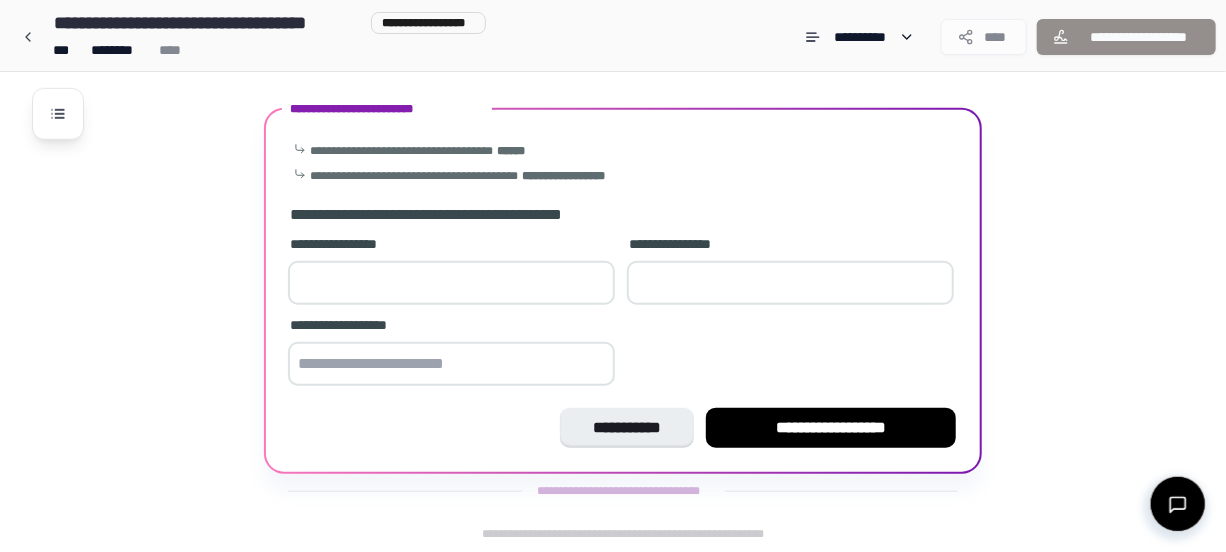 click at bounding box center [451, 283] 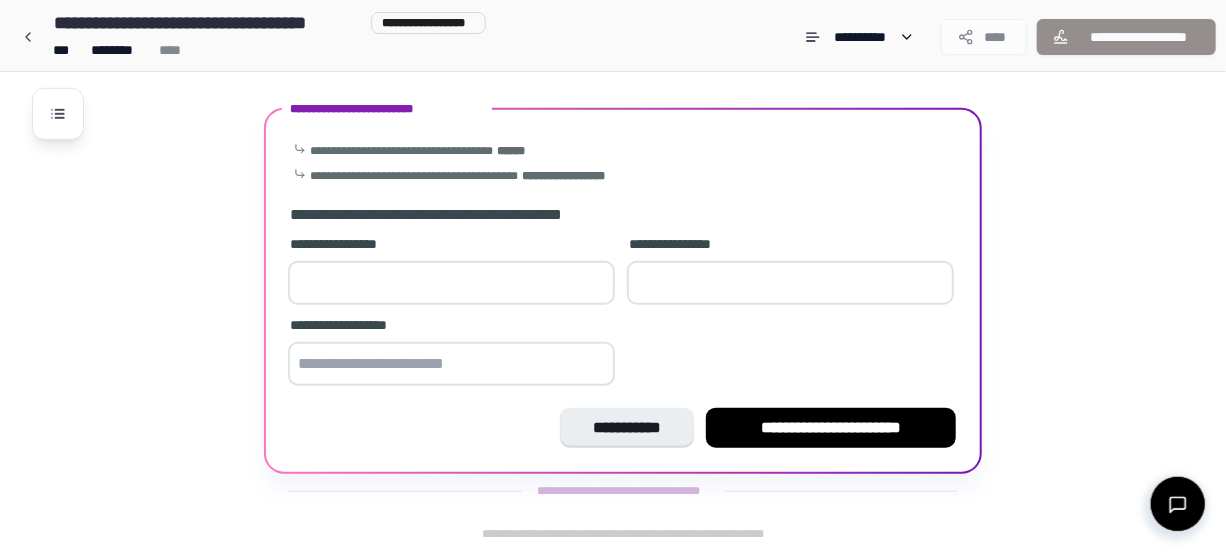 click on "*" at bounding box center (451, 283) 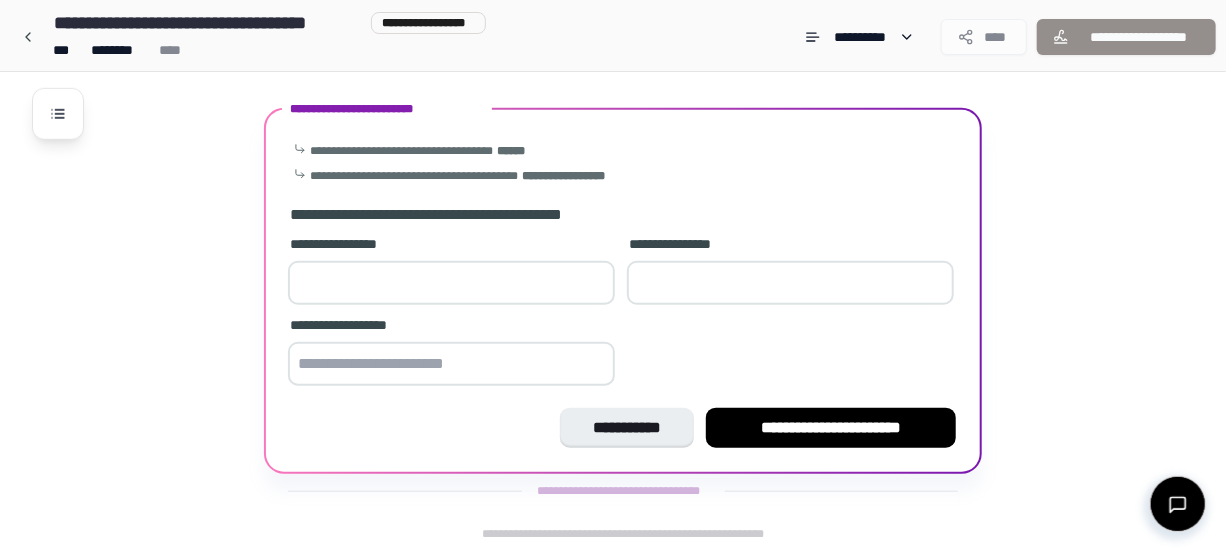 click on "*" at bounding box center (451, 283) 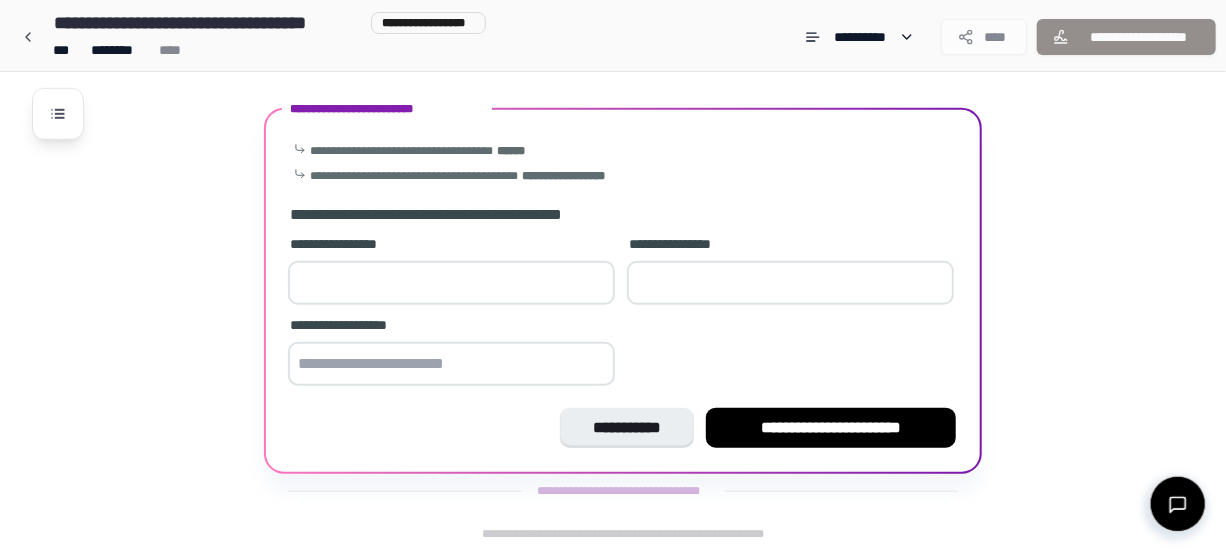 click on "*" at bounding box center (451, 283) 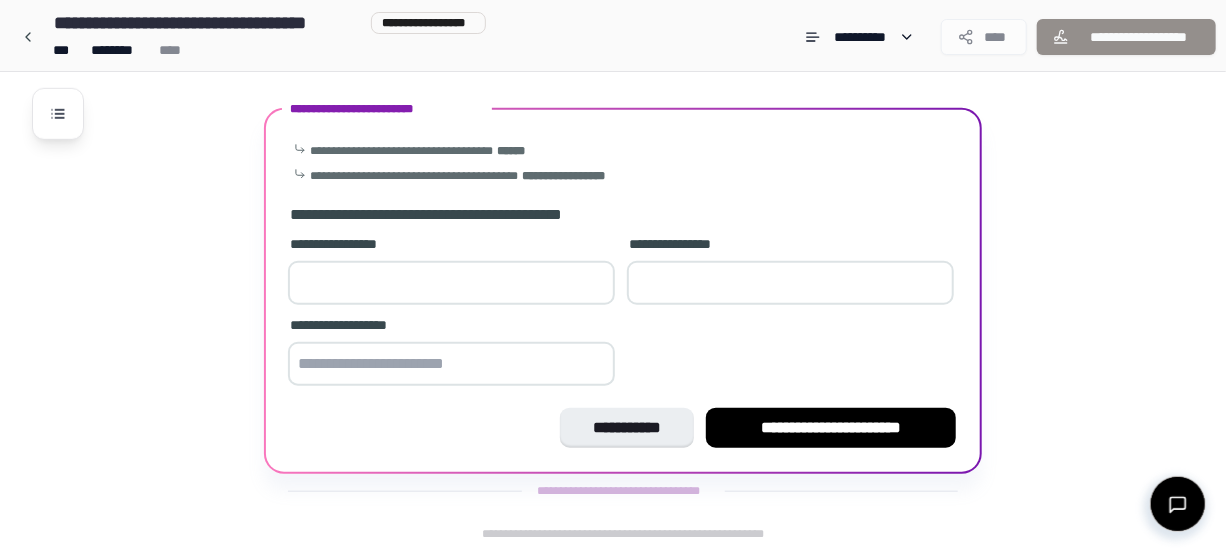 click on "*" at bounding box center [451, 283] 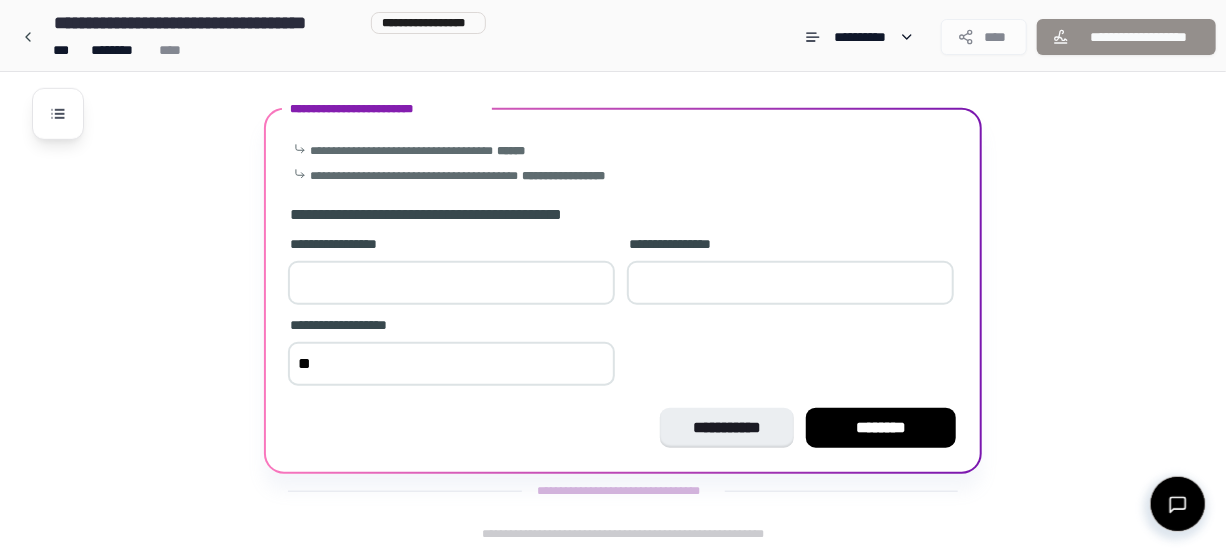 type on "*" 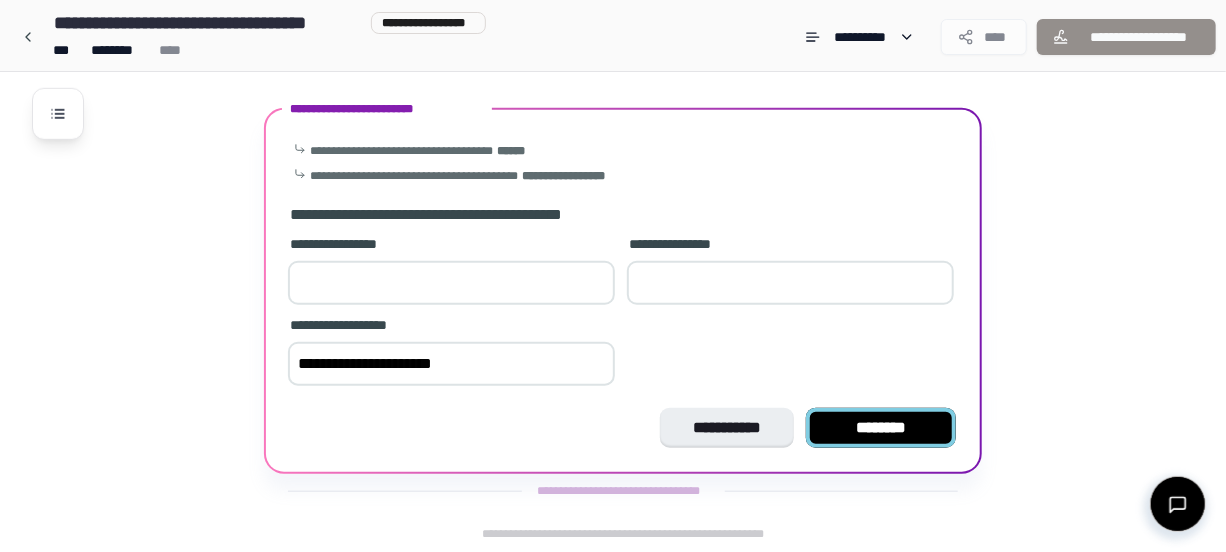 type on "**********" 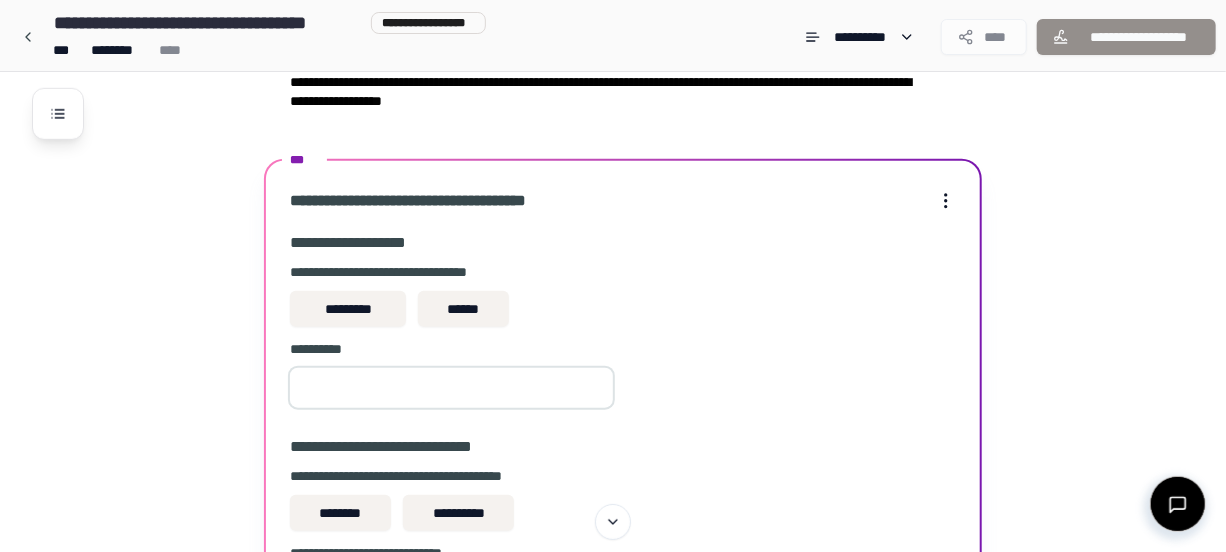 scroll, scrollTop: 683, scrollLeft: 0, axis: vertical 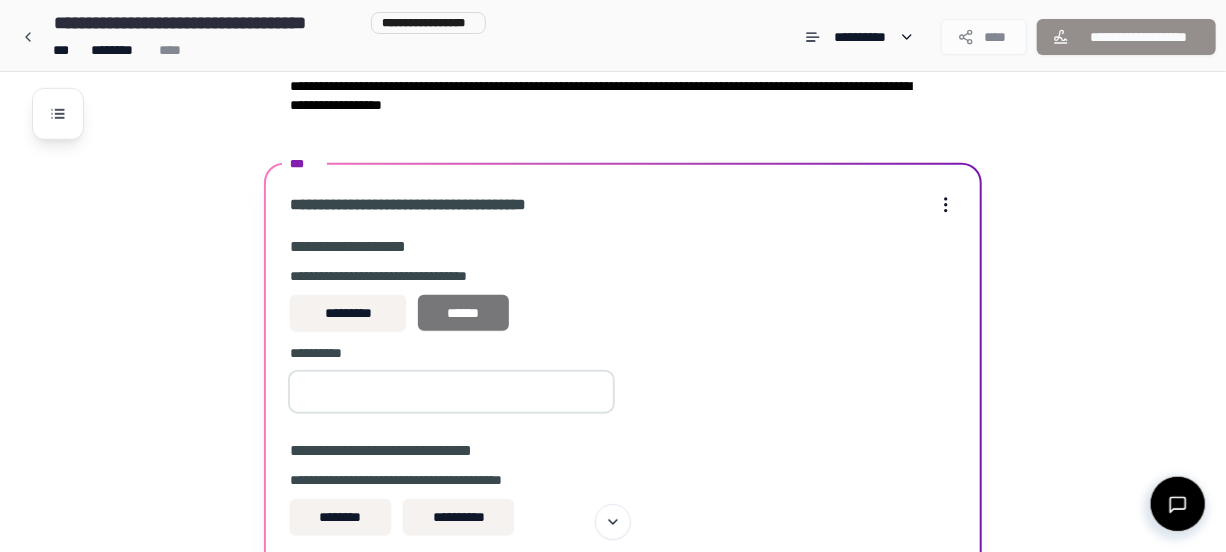 click on "******" at bounding box center [463, 313] 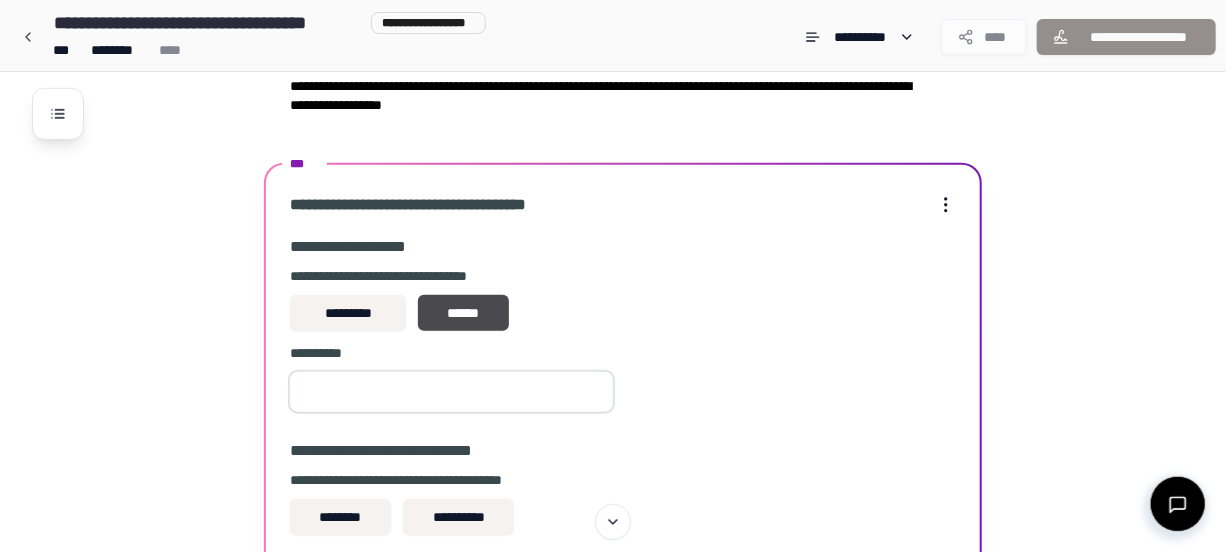 click at bounding box center [451, 392] 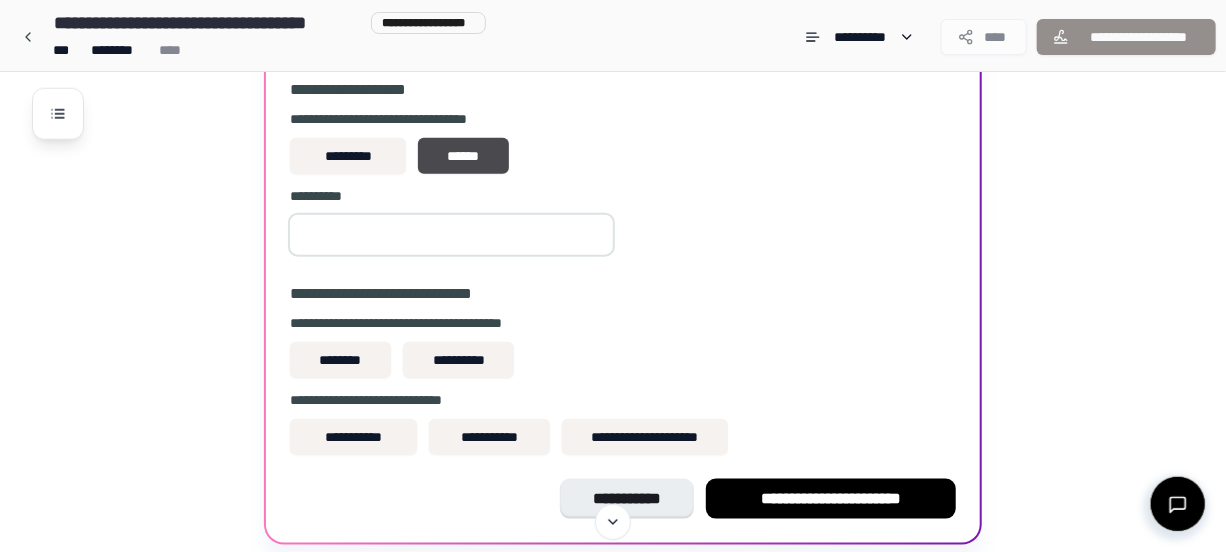 scroll, scrollTop: 855, scrollLeft: 0, axis: vertical 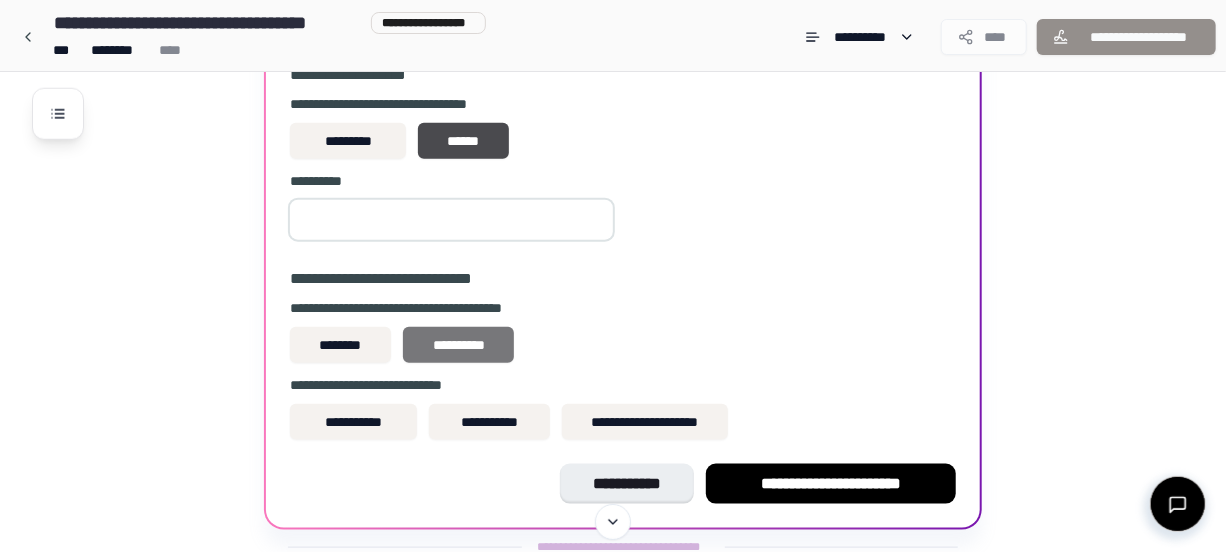 click on "**********" at bounding box center (459, 345) 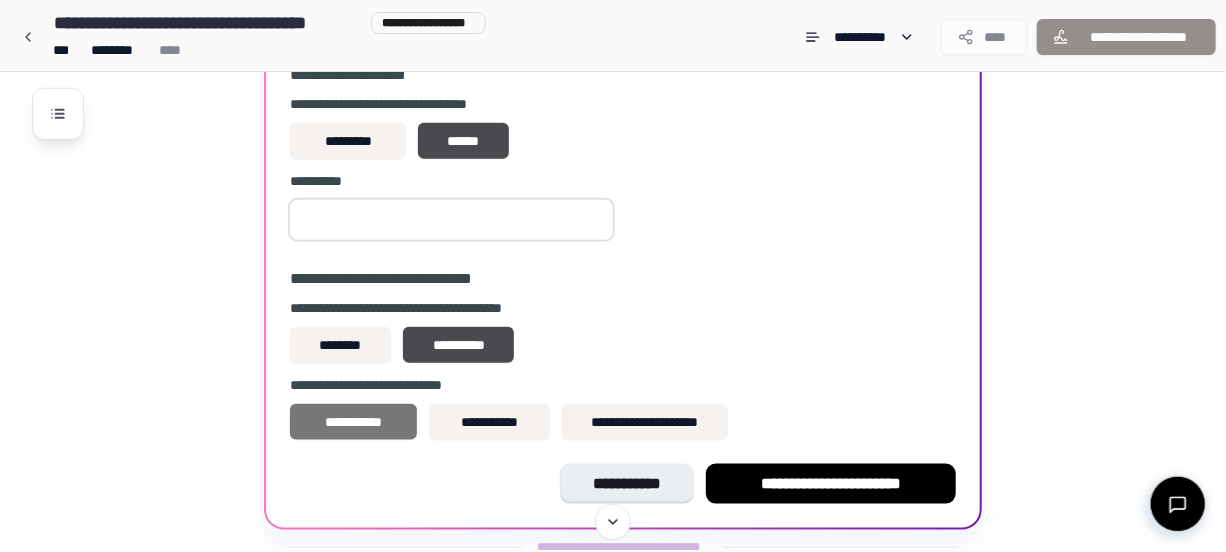 click on "**********" at bounding box center [353, 422] 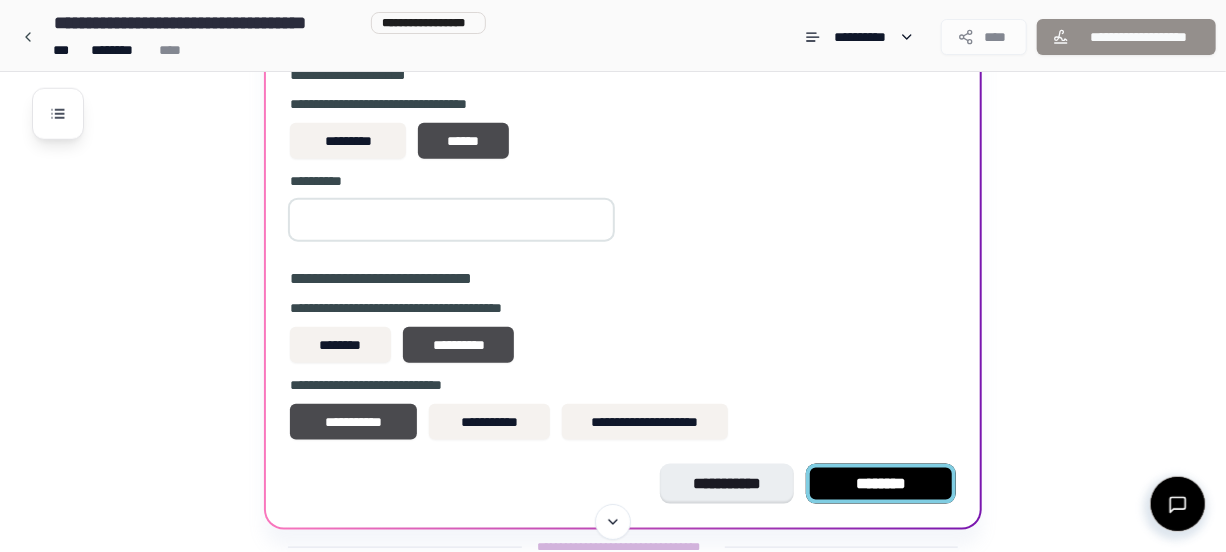 click on "********" at bounding box center (881, 484) 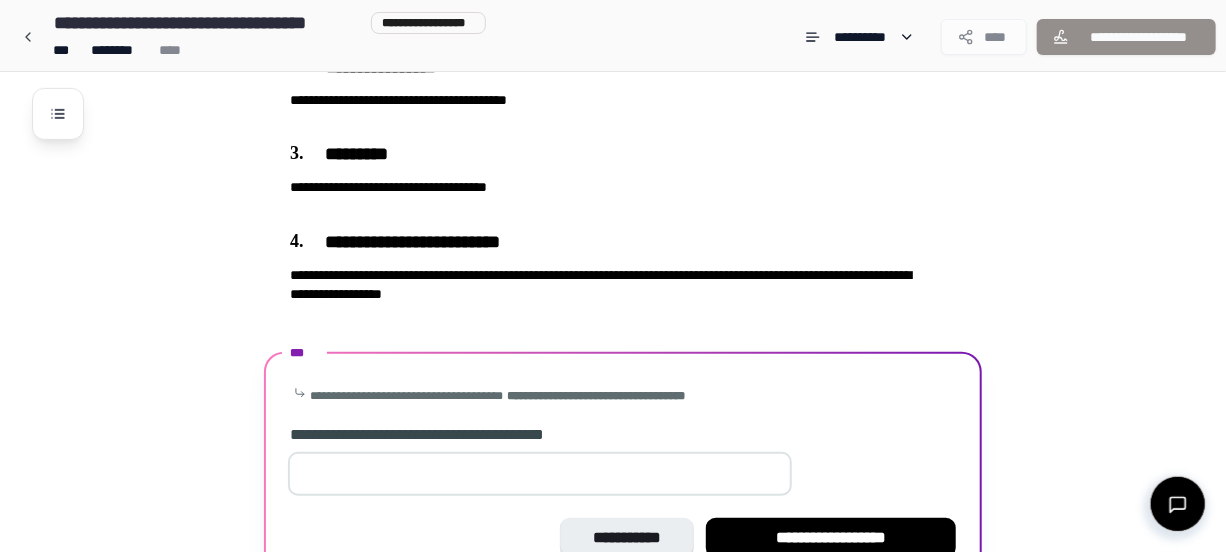 scroll, scrollTop: 602, scrollLeft: 0, axis: vertical 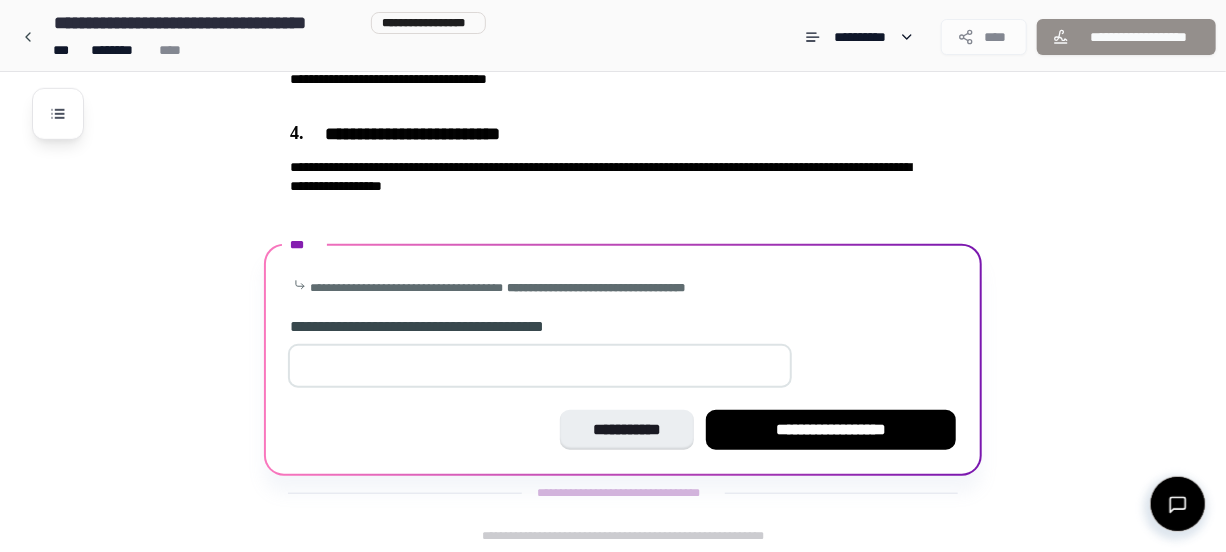 click at bounding box center [540, 366] 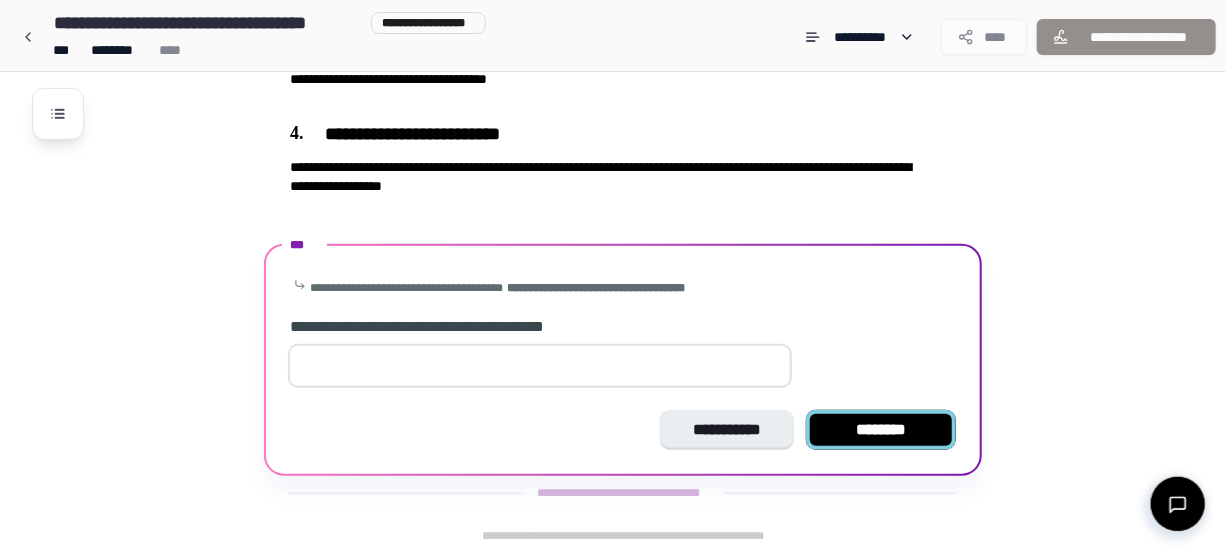 type on "**" 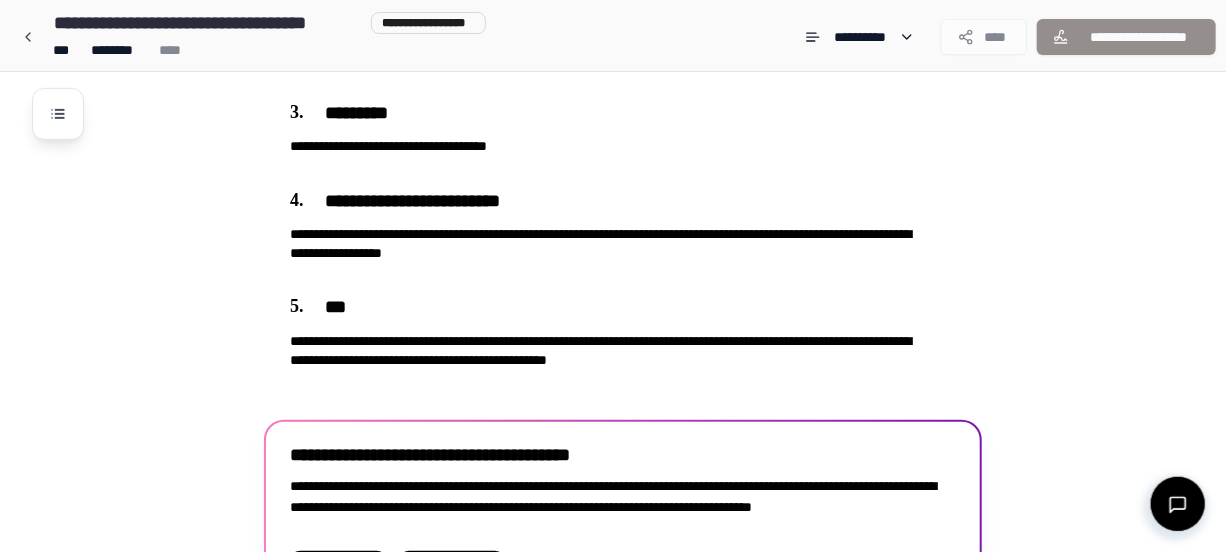 scroll, scrollTop: 675, scrollLeft: 0, axis: vertical 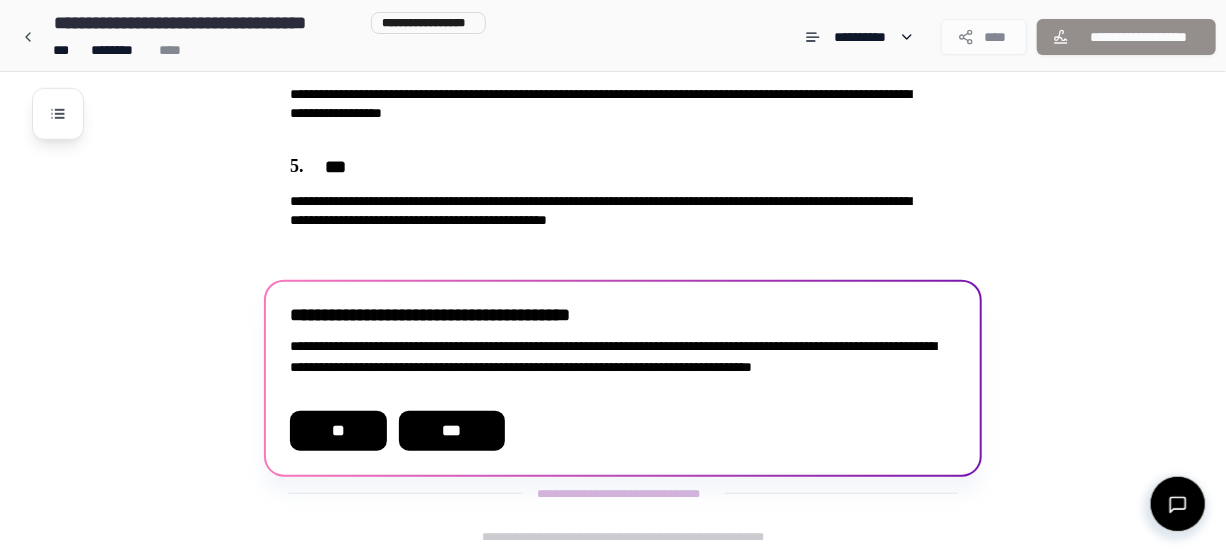 click on "** ***" at bounding box center (623, 431) 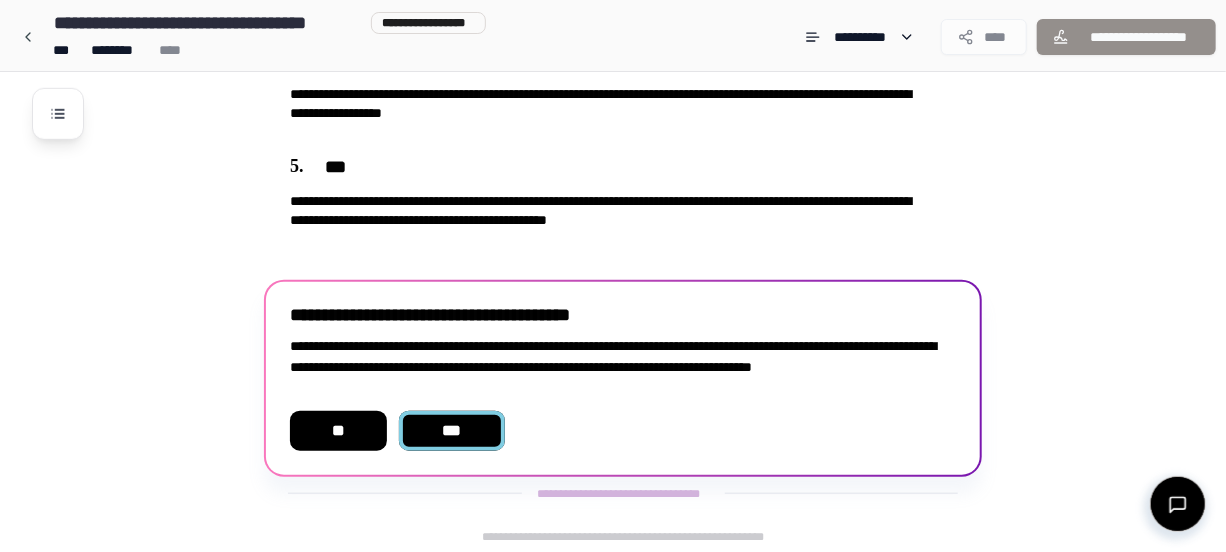 click on "***" at bounding box center (452, 431) 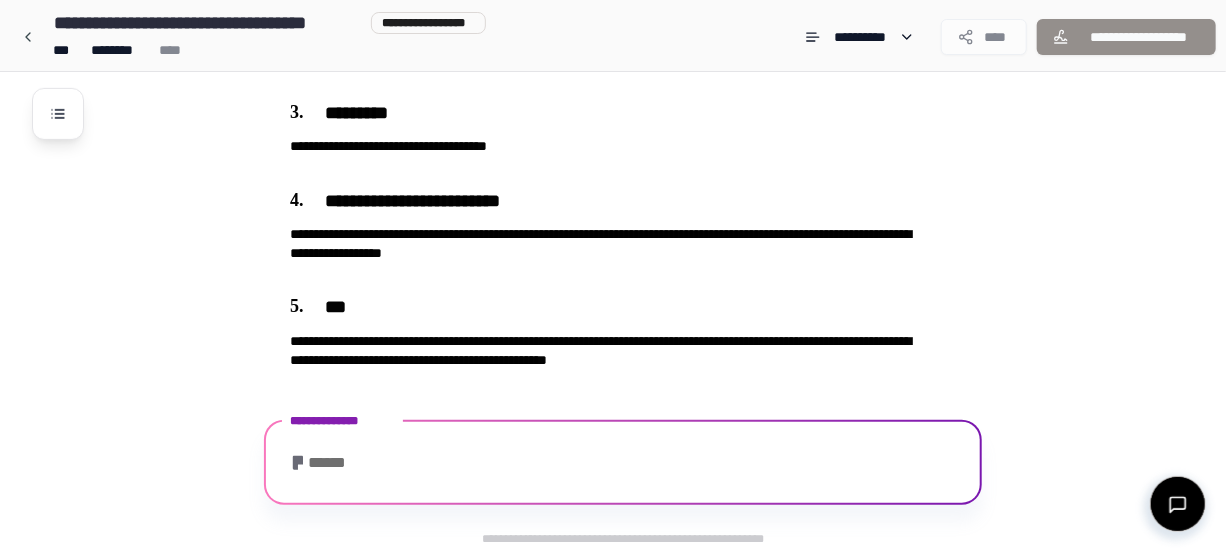 scroll, scrollTop: 605, scrollLeft: 0, axis: vertical 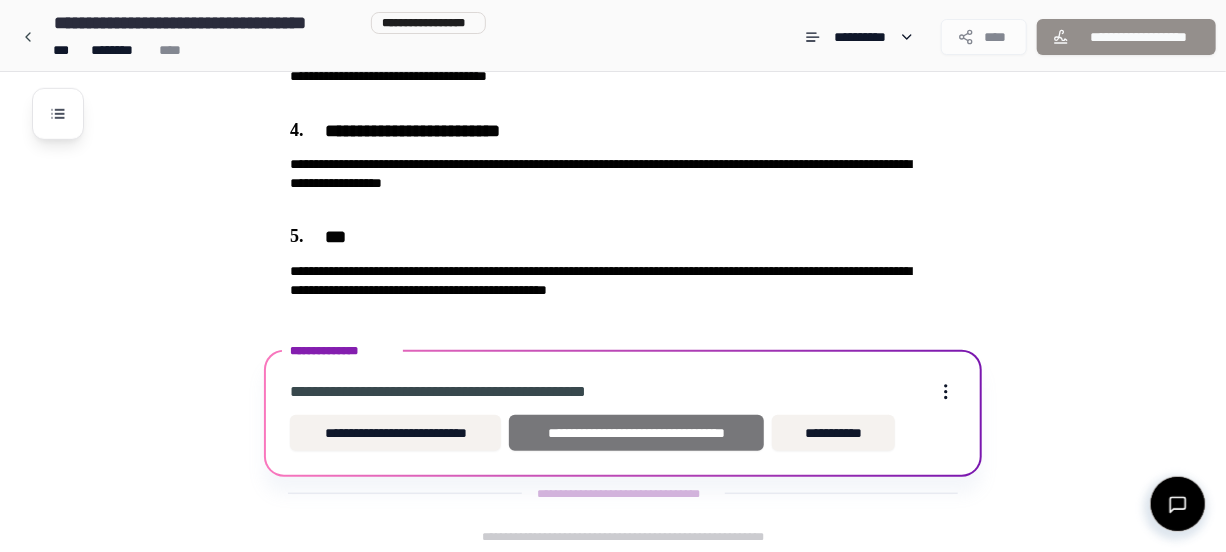 click on "**********" at bounding box center (636, 433) 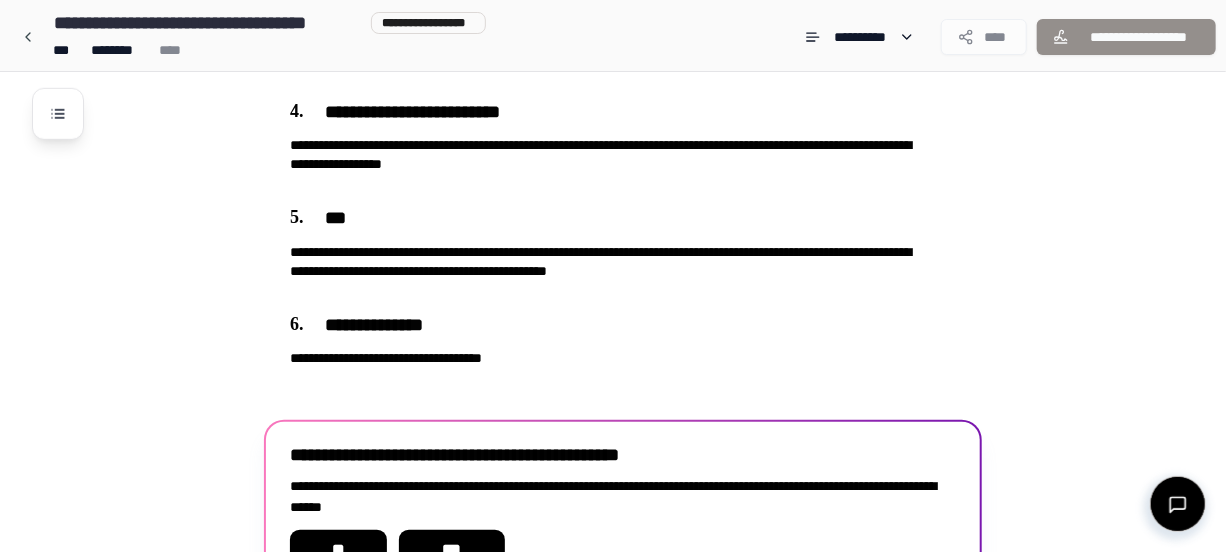 scroll, scrollTop: 742, scrollLeft: 0, axis: vertical 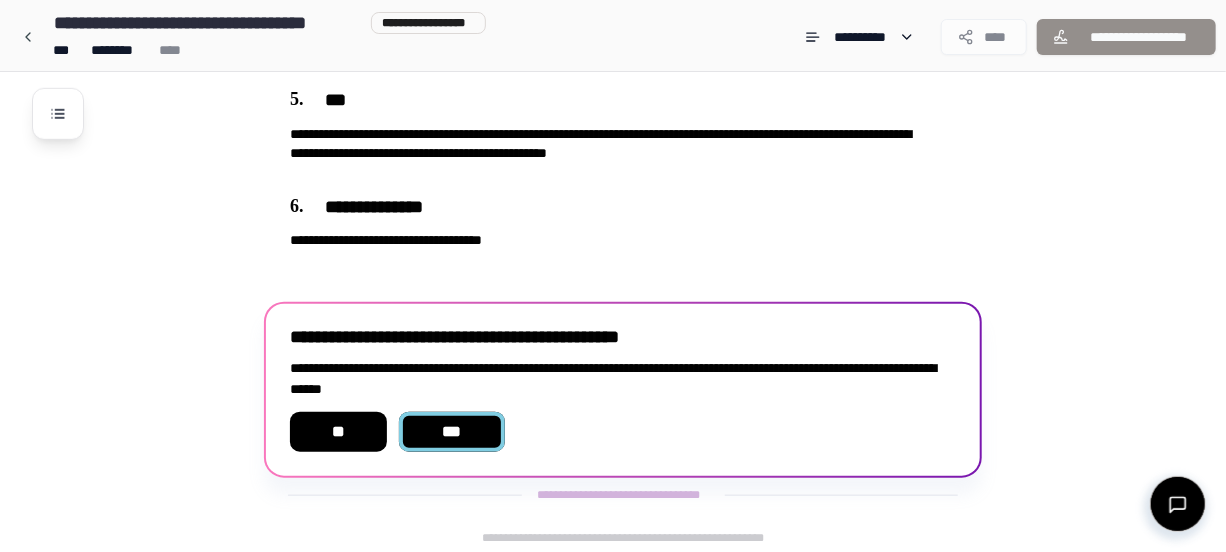 click on "***" at bounding box center (452, 432) 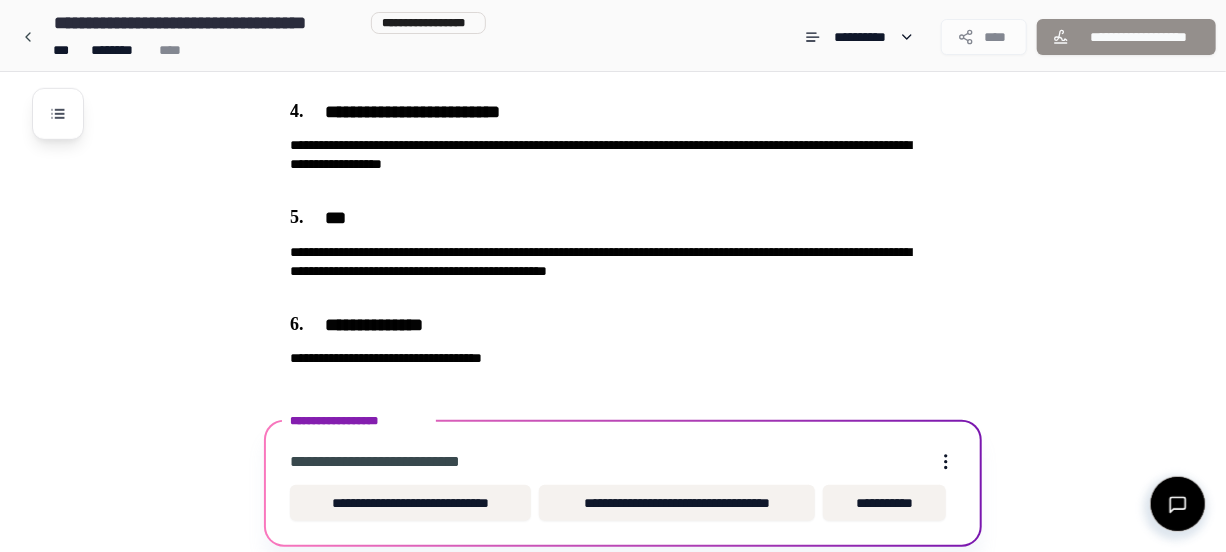scroll, scrollTop: 694, scrollLeft: 0, axis: vertical 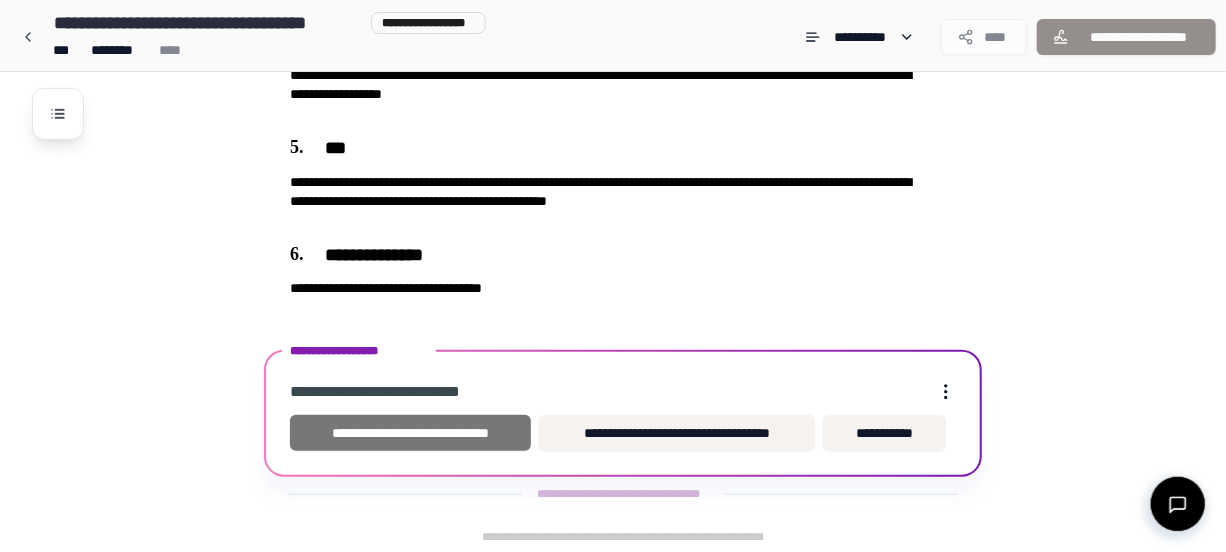 click on "**********" at bounding box center (410, 433) 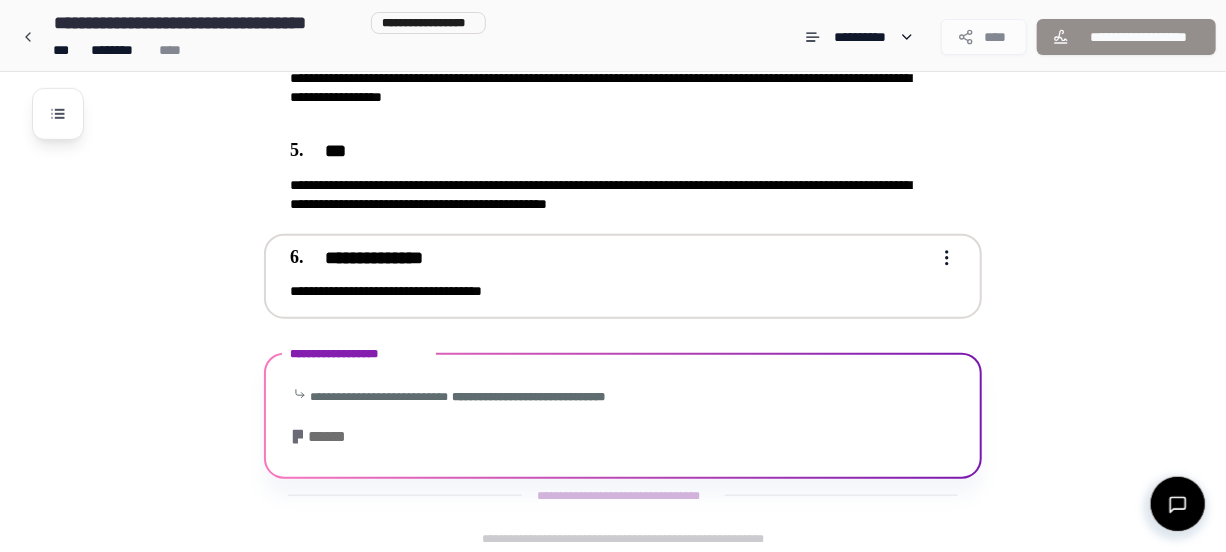 scroll, scrollTop: 800, scrollLeft: 0, axis: vertical 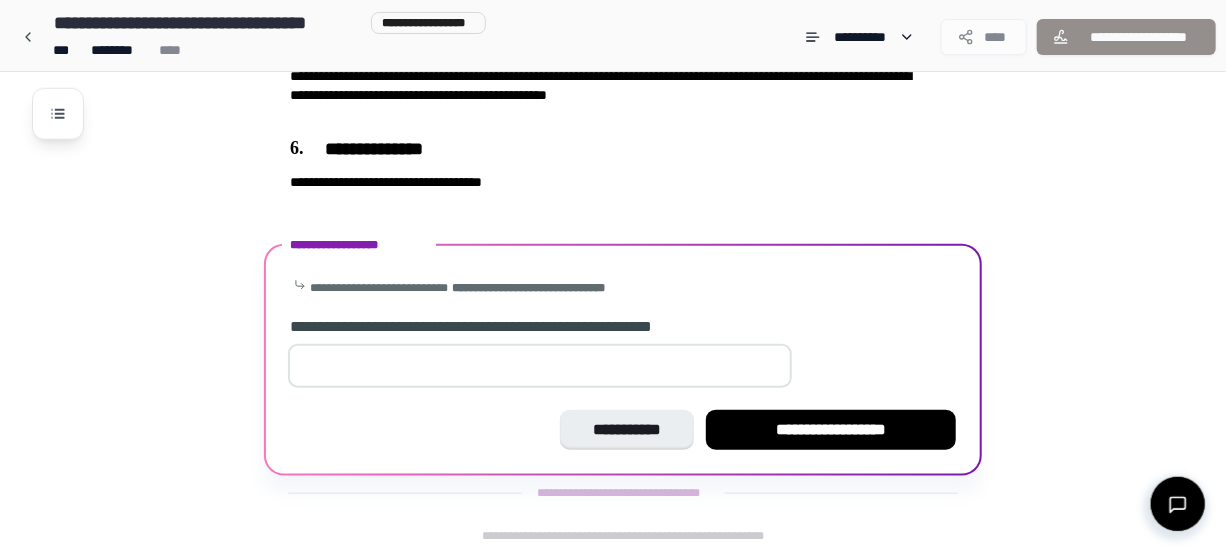 click at bounding box center [540, 366] 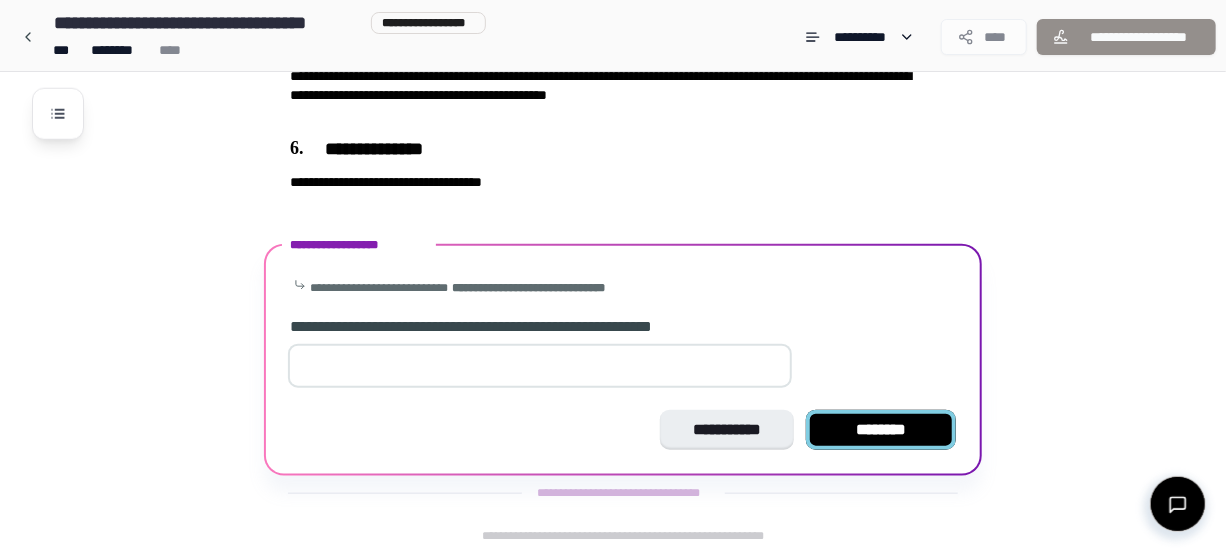 type on "*" 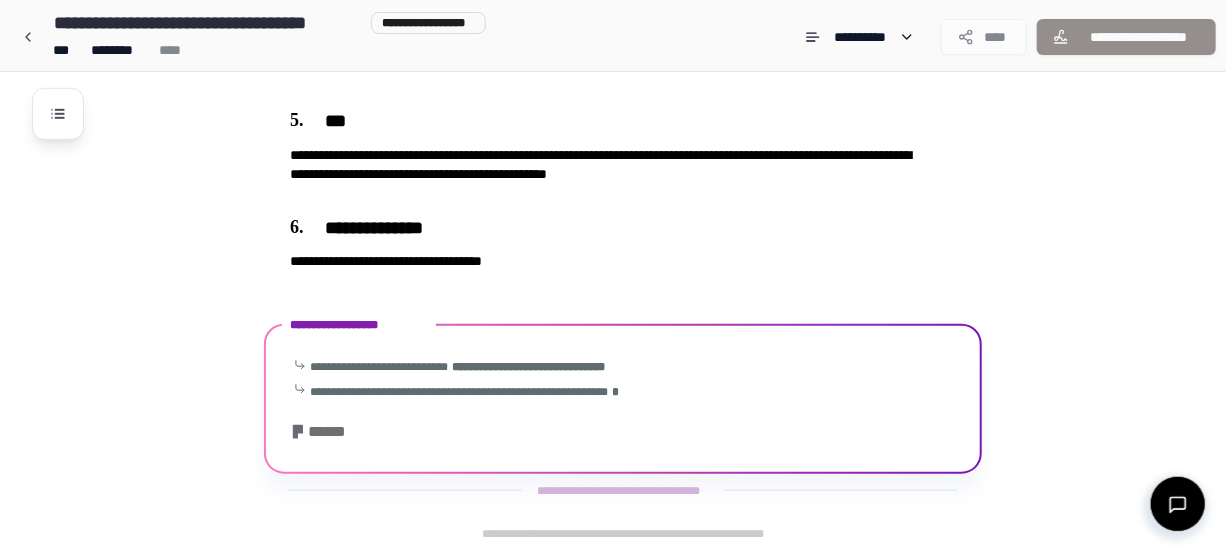 scroll, scrollTop: 718, scrollLeft: 0, axis: vertical 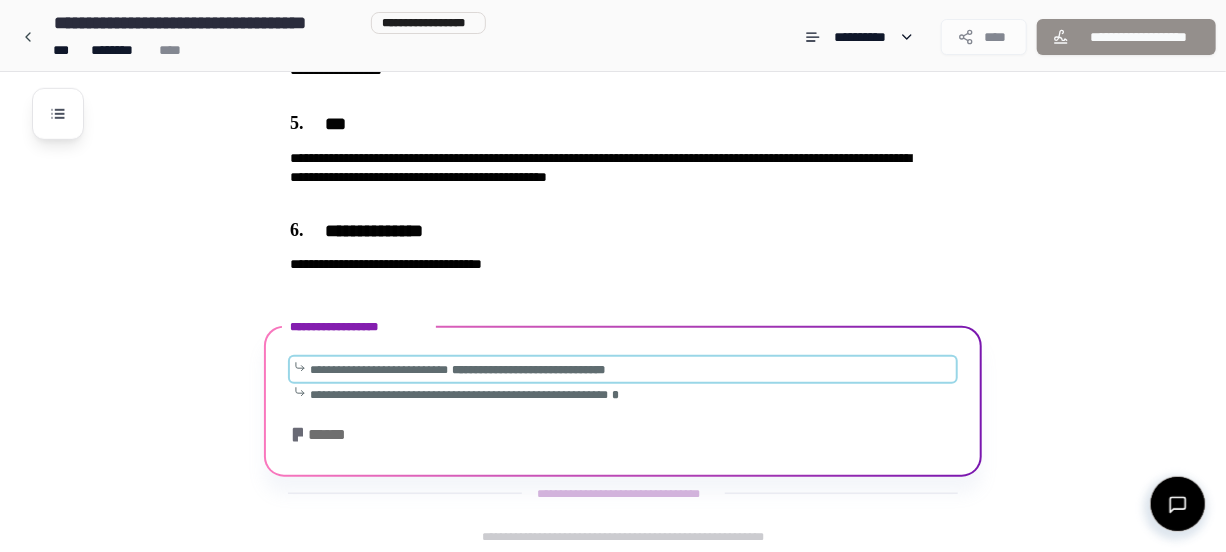 click on "**********" at bounding box center (449, 369) 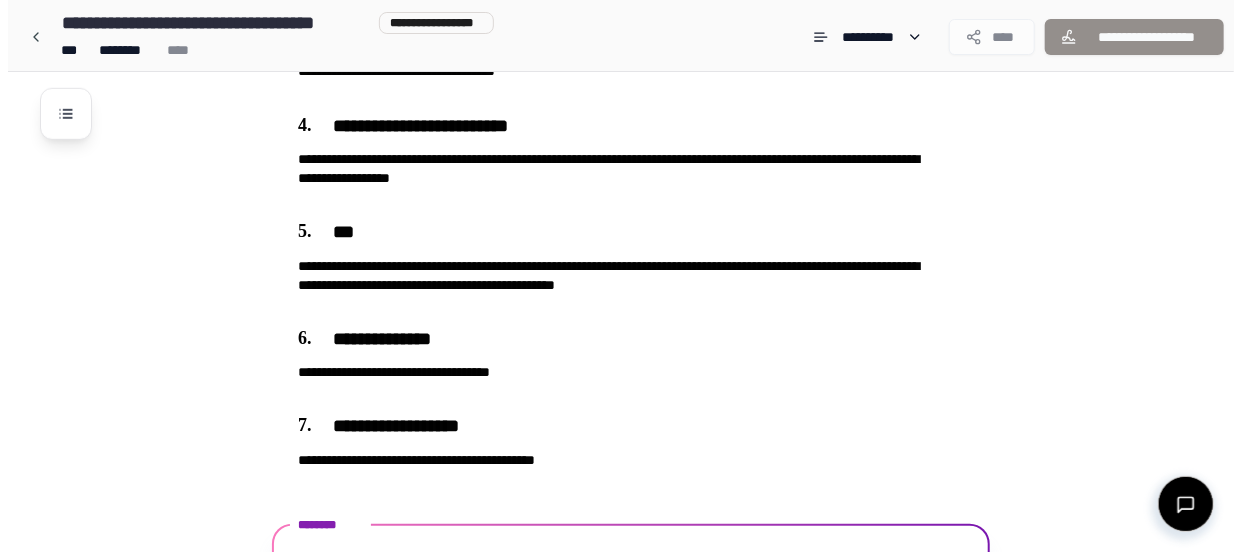 scroll, scrollTop: 713, scrollLeft: 0, axis: vertical 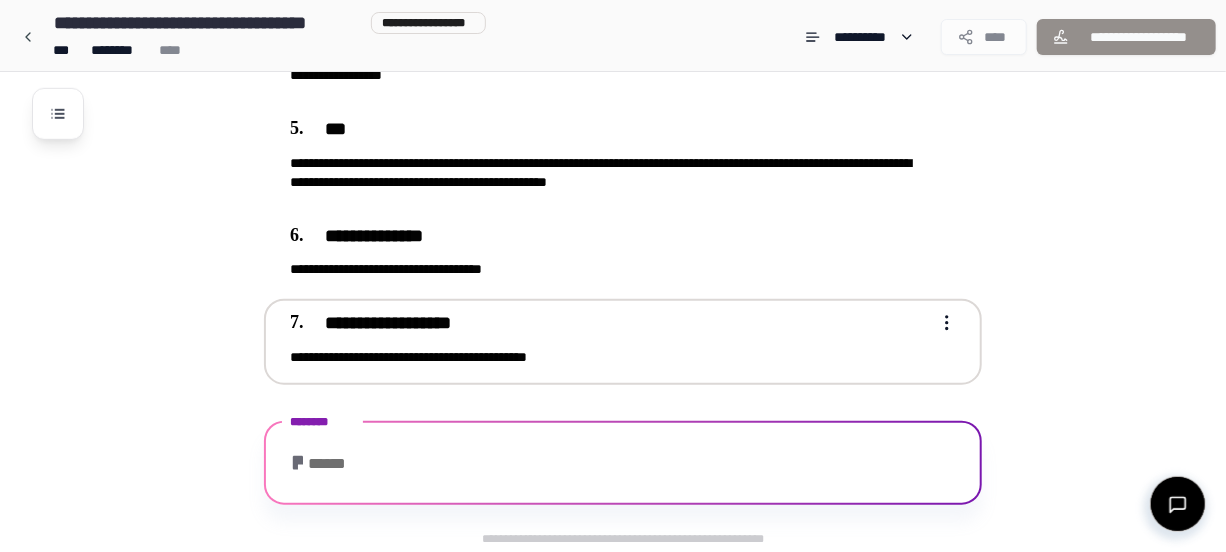 click on "**********" at bounding box center [613, -81] 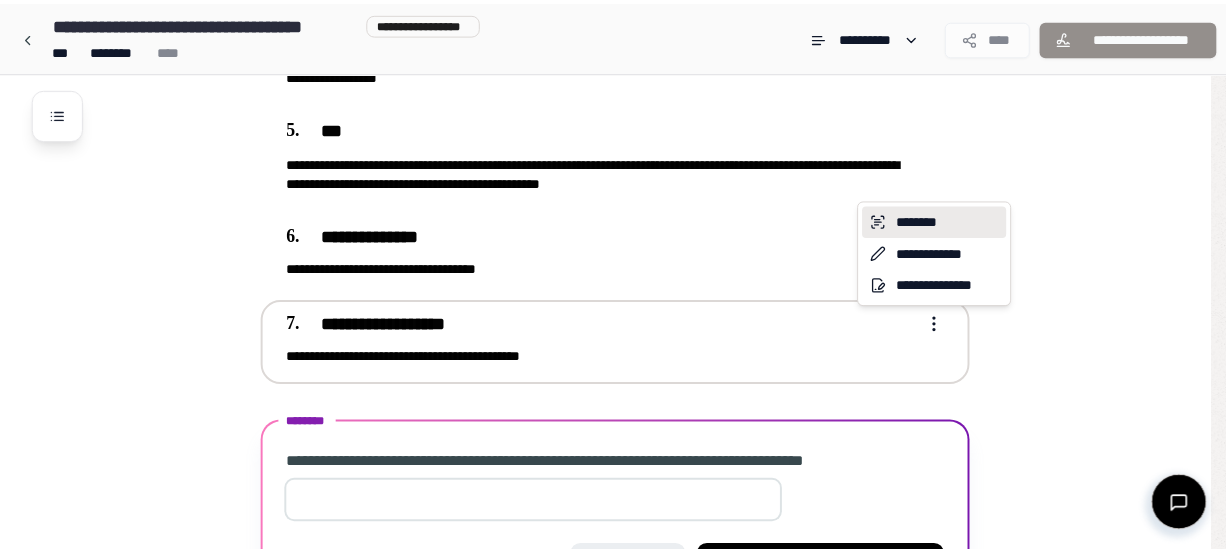 scroll, scrollTop: 847, scrollLeft: 0, axis: vertical 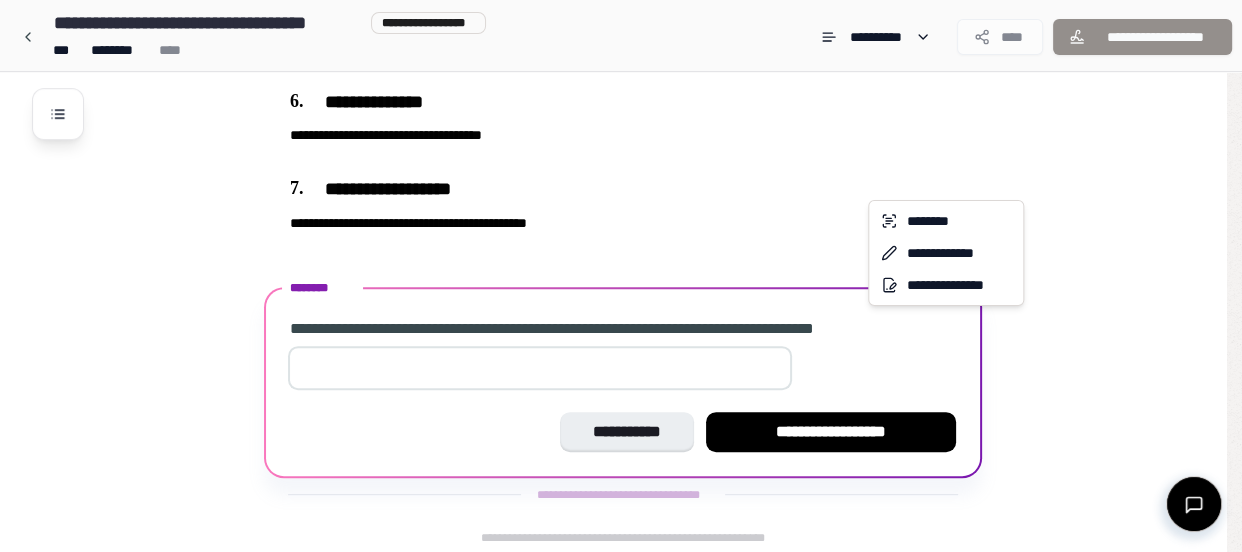click on "**********" at bounding box center (621, -148) 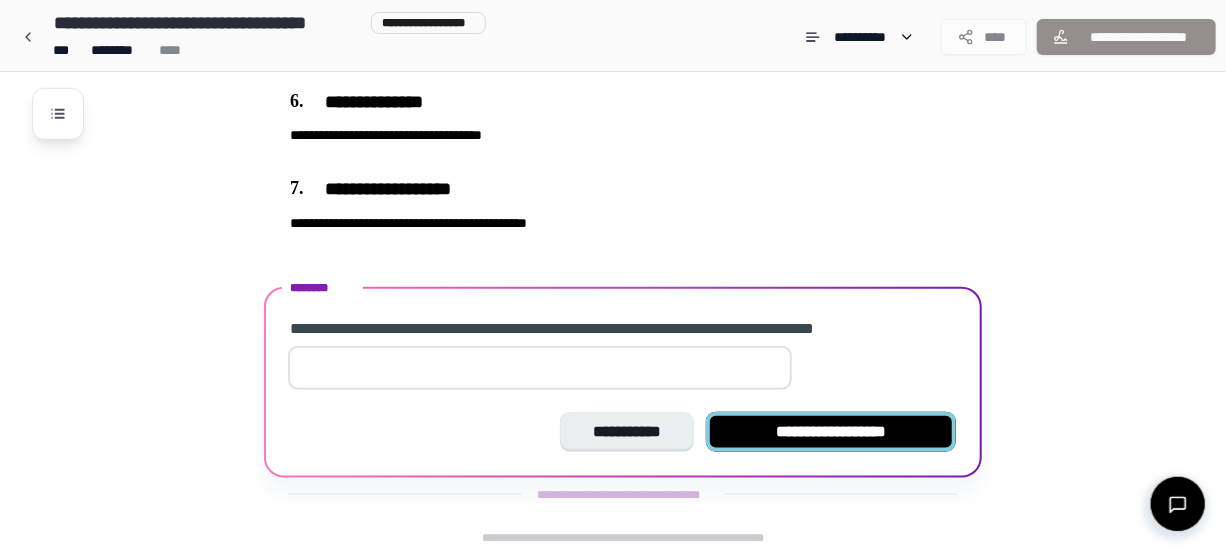 click on "**********" at bounding box center (831, 432) 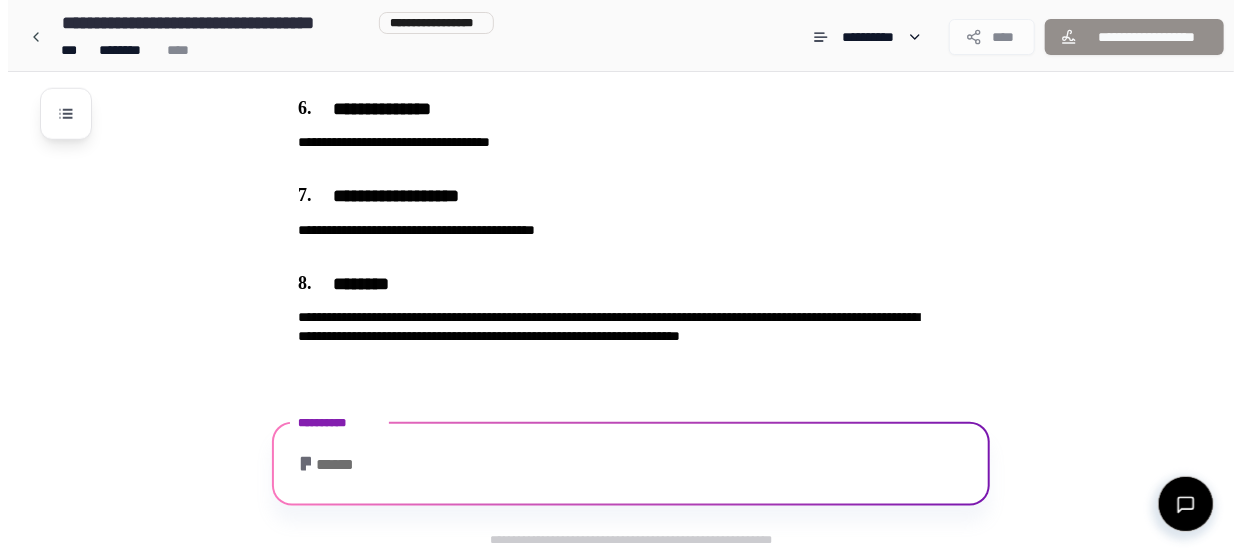 scroll, scrollTop: 840, scrollLeft: 0, axis: vertical 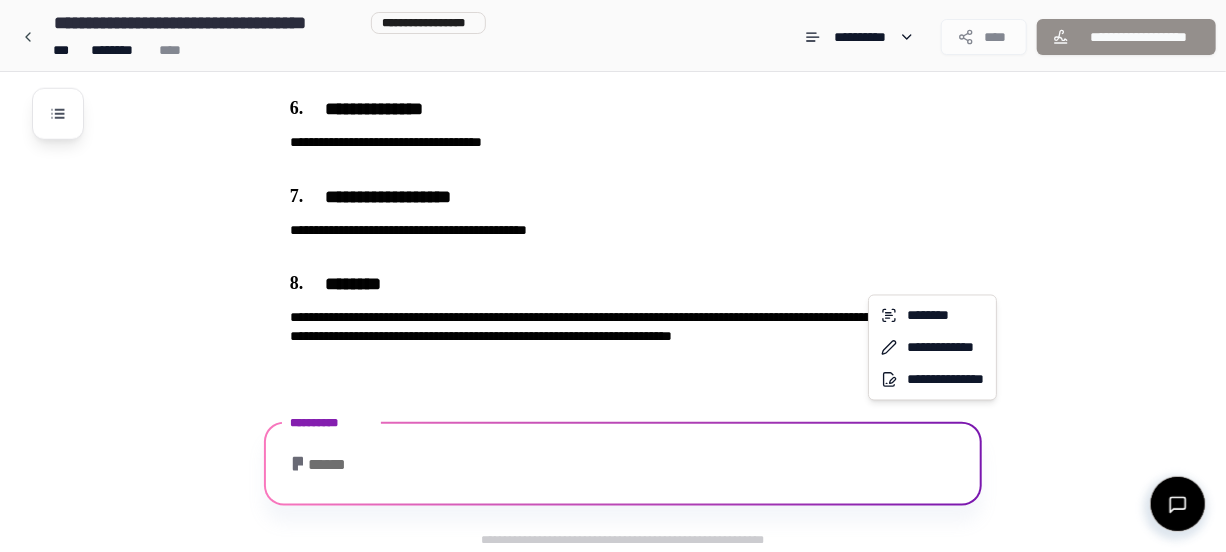 click on "**********" at bounding box center (621, -144) 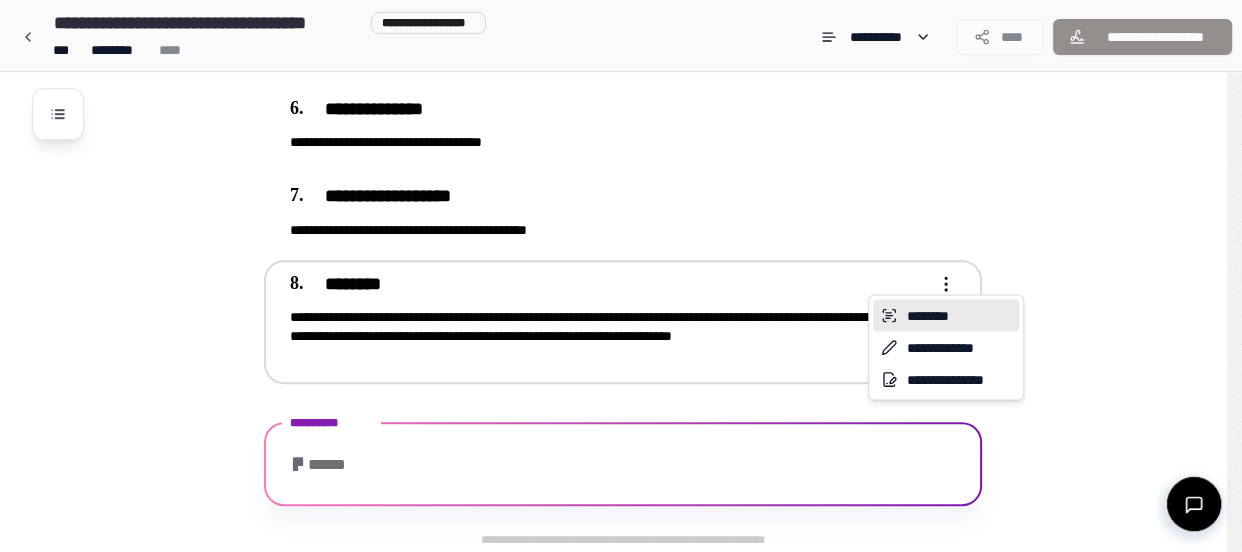click on "********" at bounding box center [946, 316] 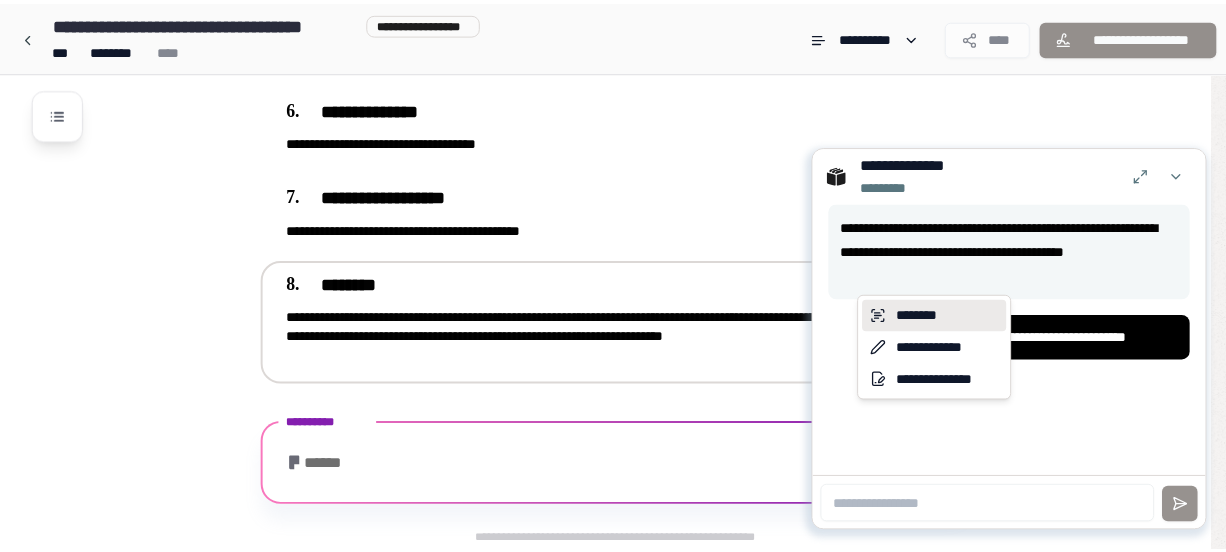 scroll, scrollTop: 954, scrollLeft: 0, axis: vertical 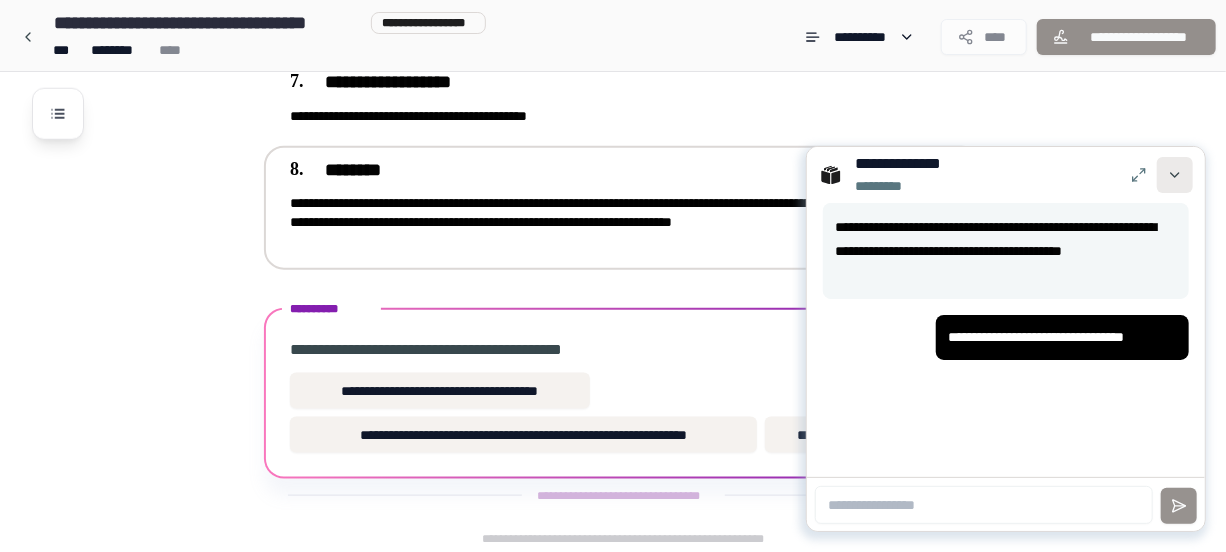 click at bounding box center [1175, 175] 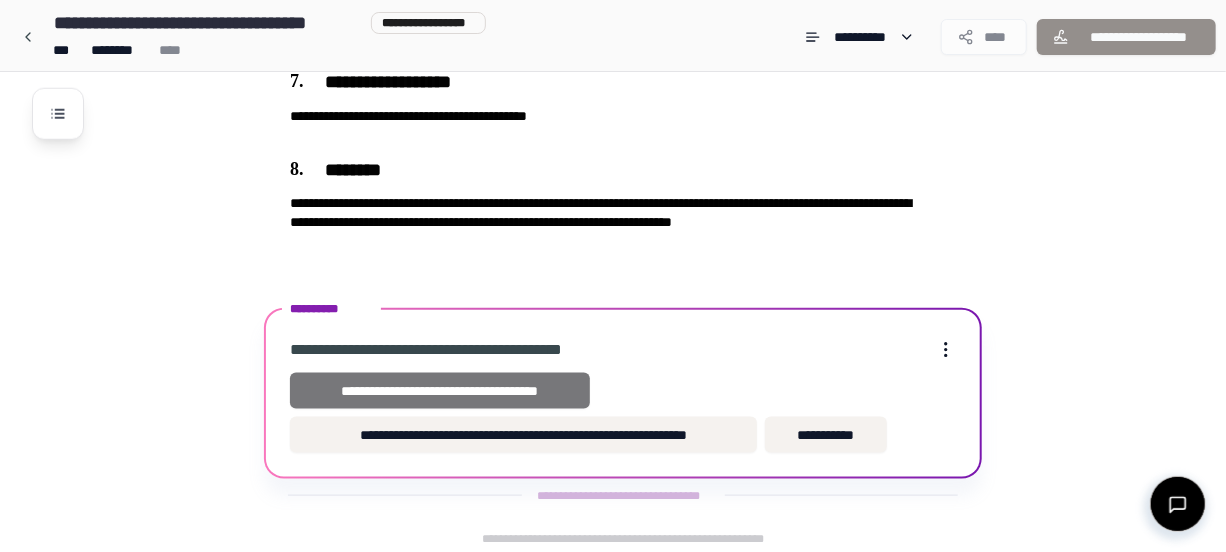 click on "**********" at bounding box center (440, 391) 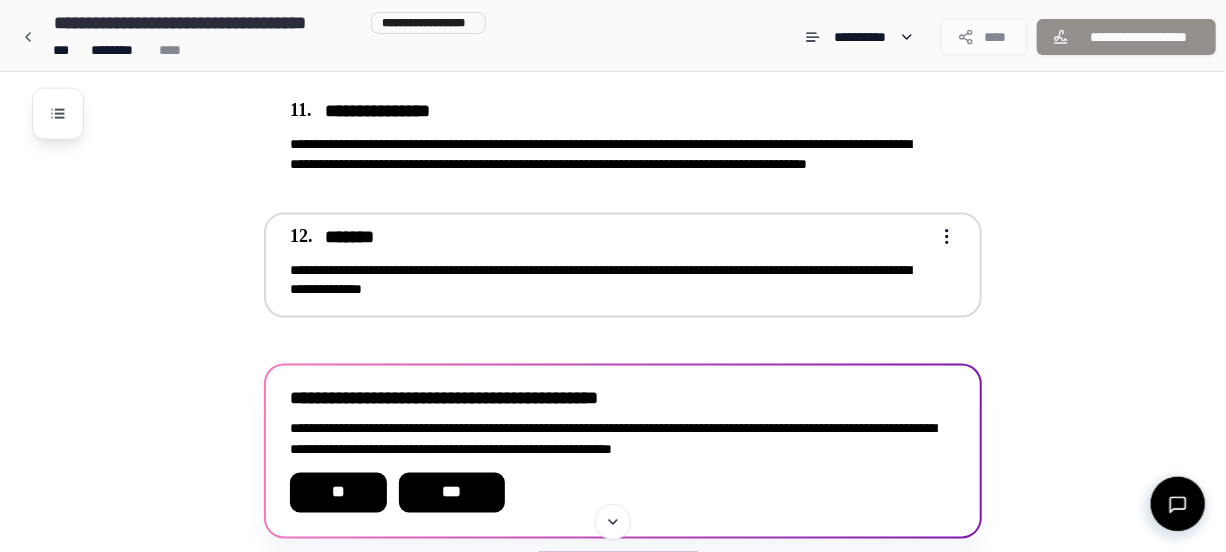 scroll, scrollTop: 1360, scrollLeft: 0, axis: vertical 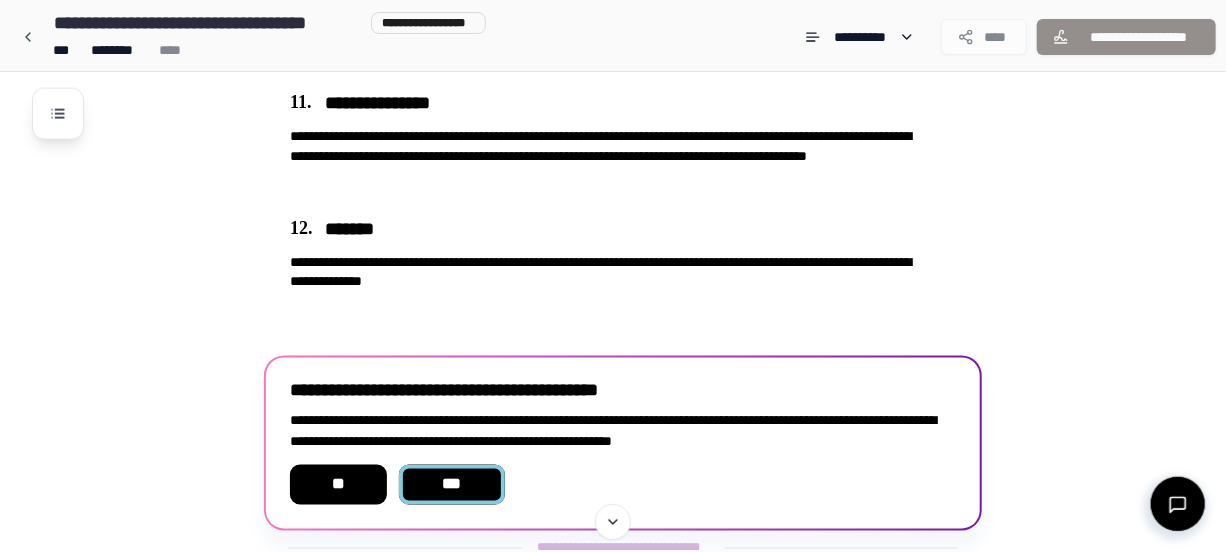 click on "***" at bounding box center [452, 485] 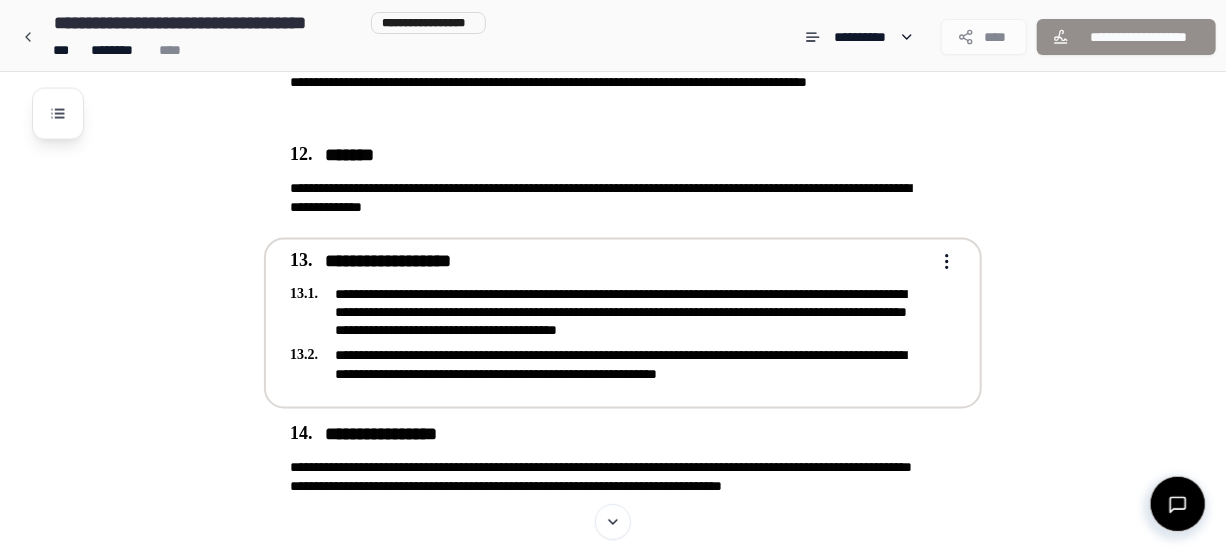 scroll, scrollTop: 1436, scrollLeft: 0, axis: vertical 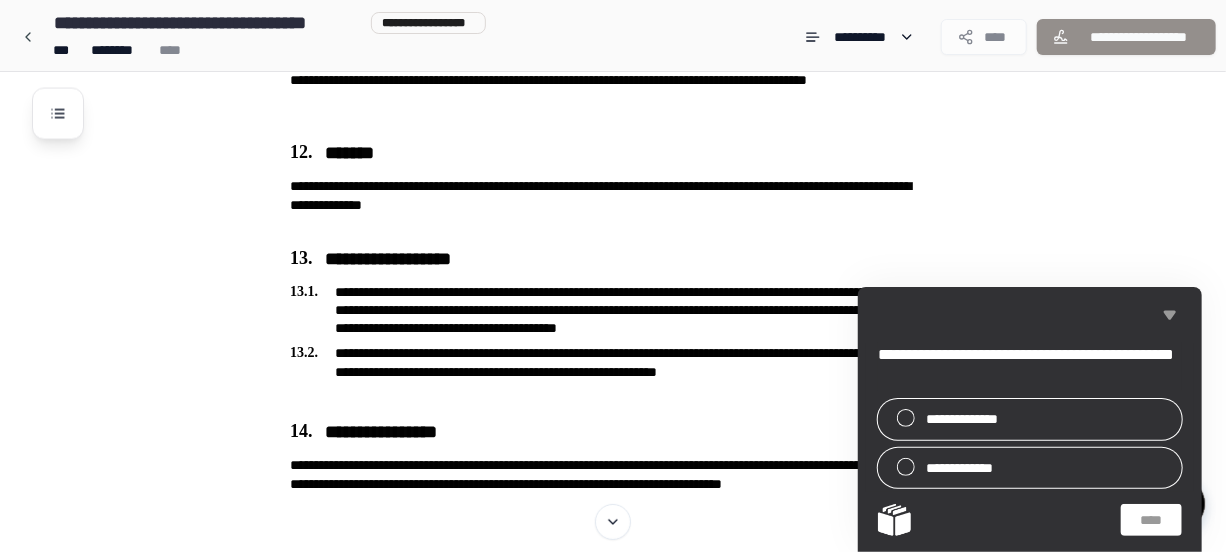 click 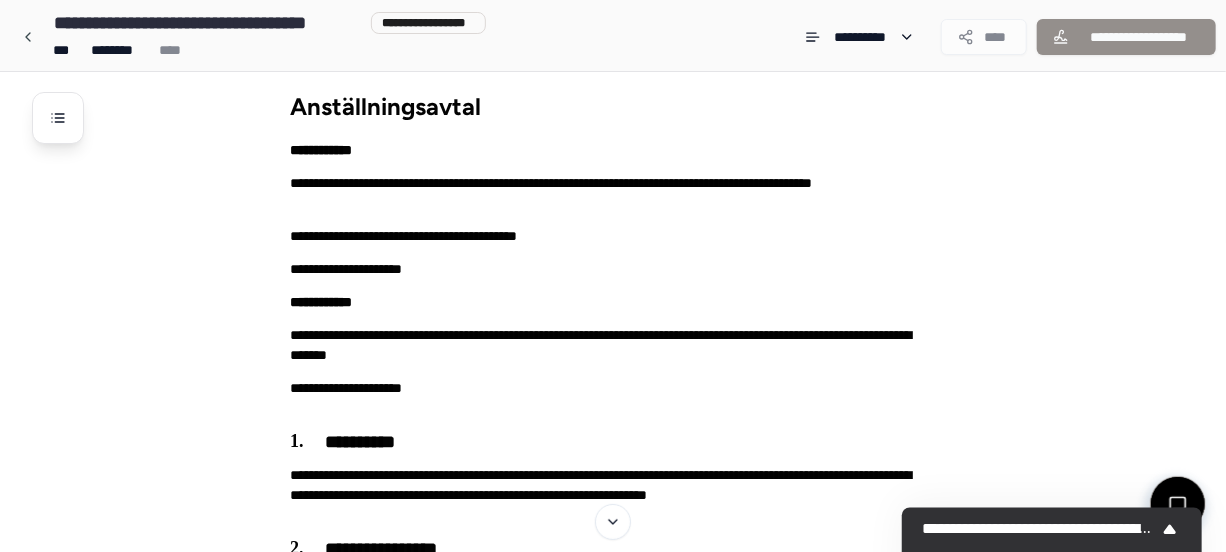 scroll, scrollTop: 0, scrollLeft: 0, axis: both 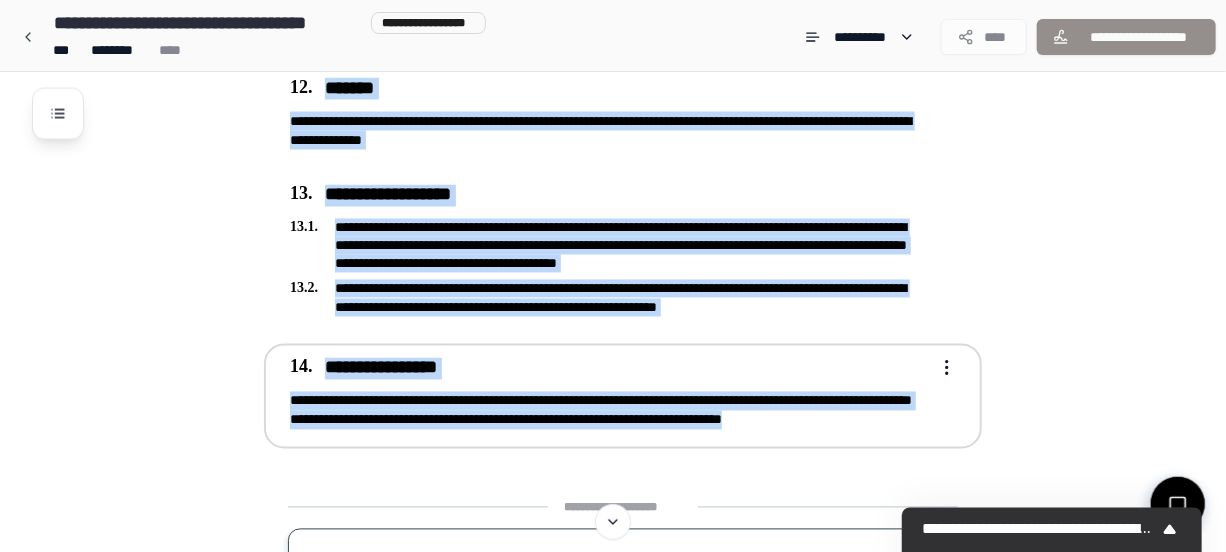 drag, startPoint x: 282, startPoint y: 113, endPoint x: 707, endPoint y: 432, distance: 531.4 